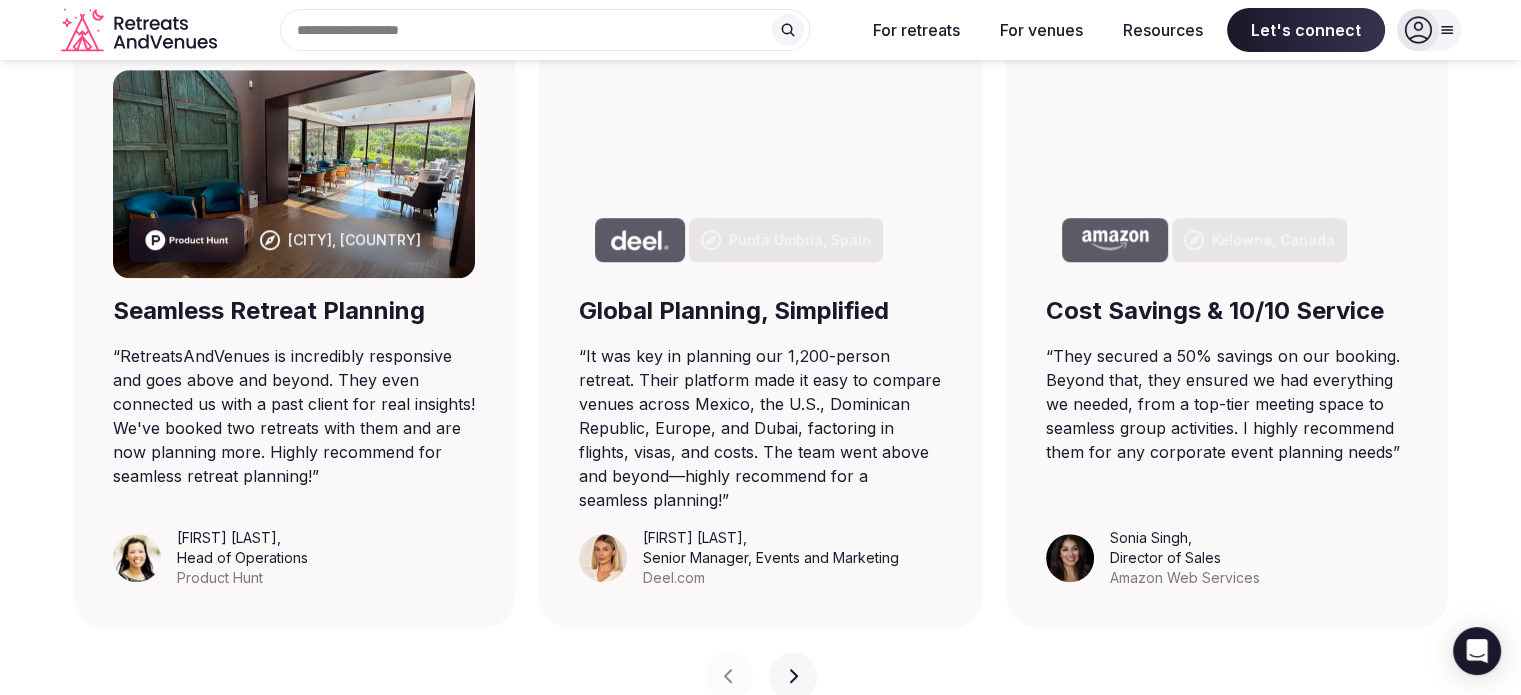 scroll, scrollTop: 1333, scrollLeft: 0, axis: vertical 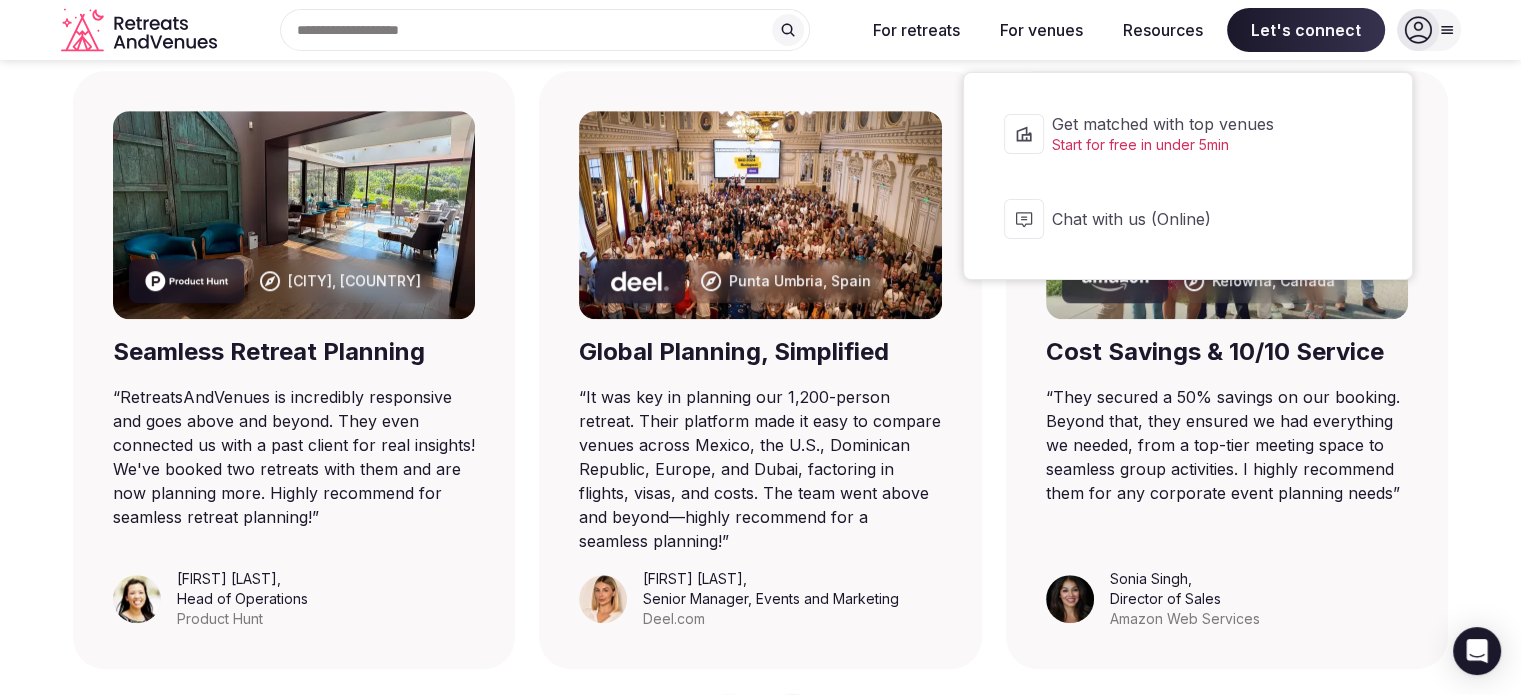 click on "Let's connect" at bounding box center [1306, 30] 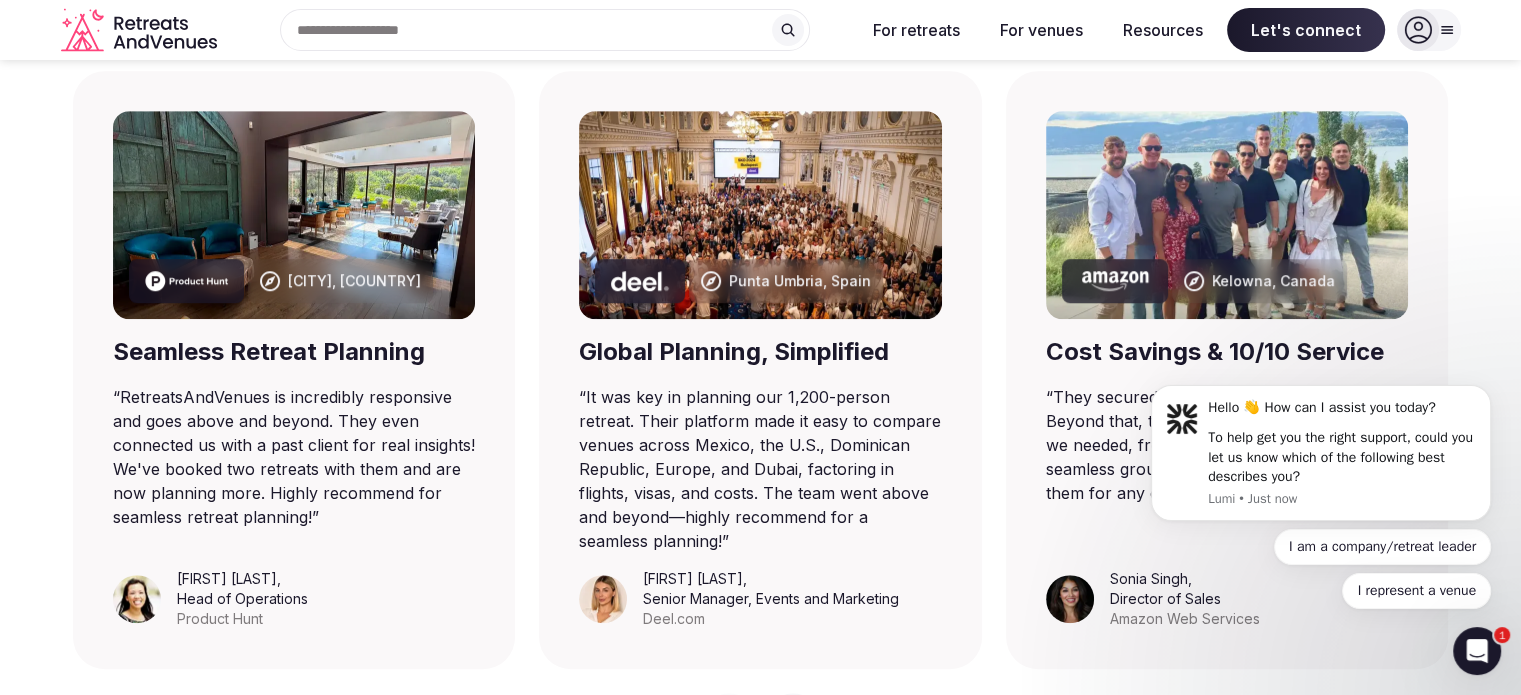 scroll, scrollTop: 0, scrollLeft: 0, axis: both 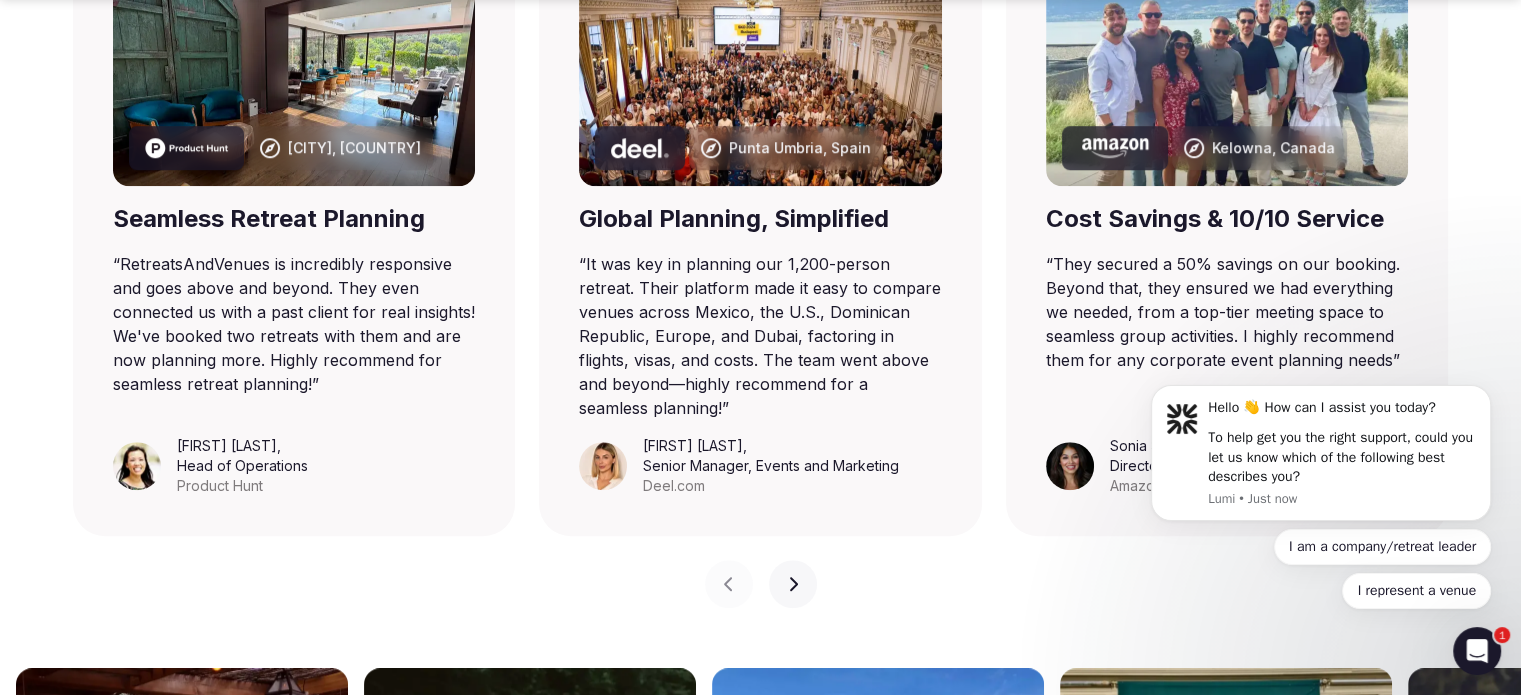 click 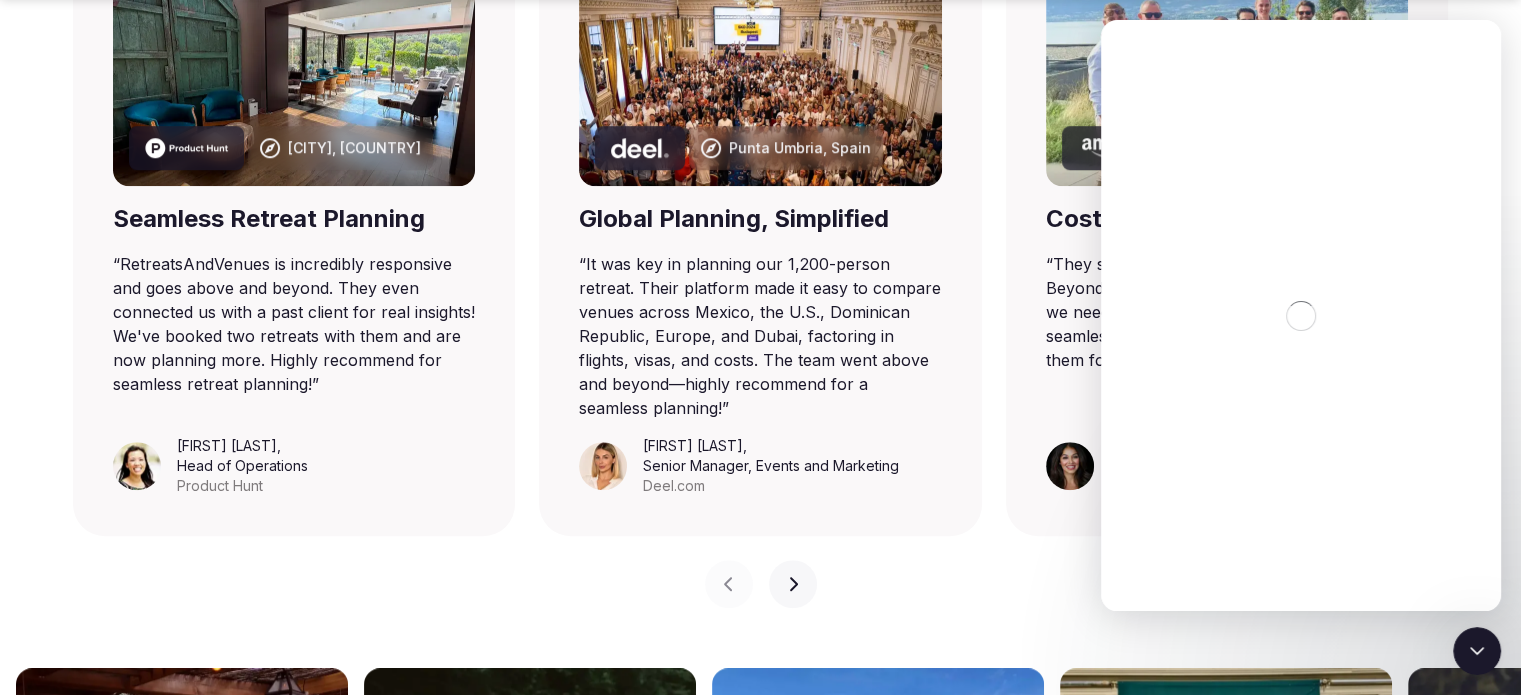 scroll, scrollTop: 0, scrollLeft: 0, axis: both 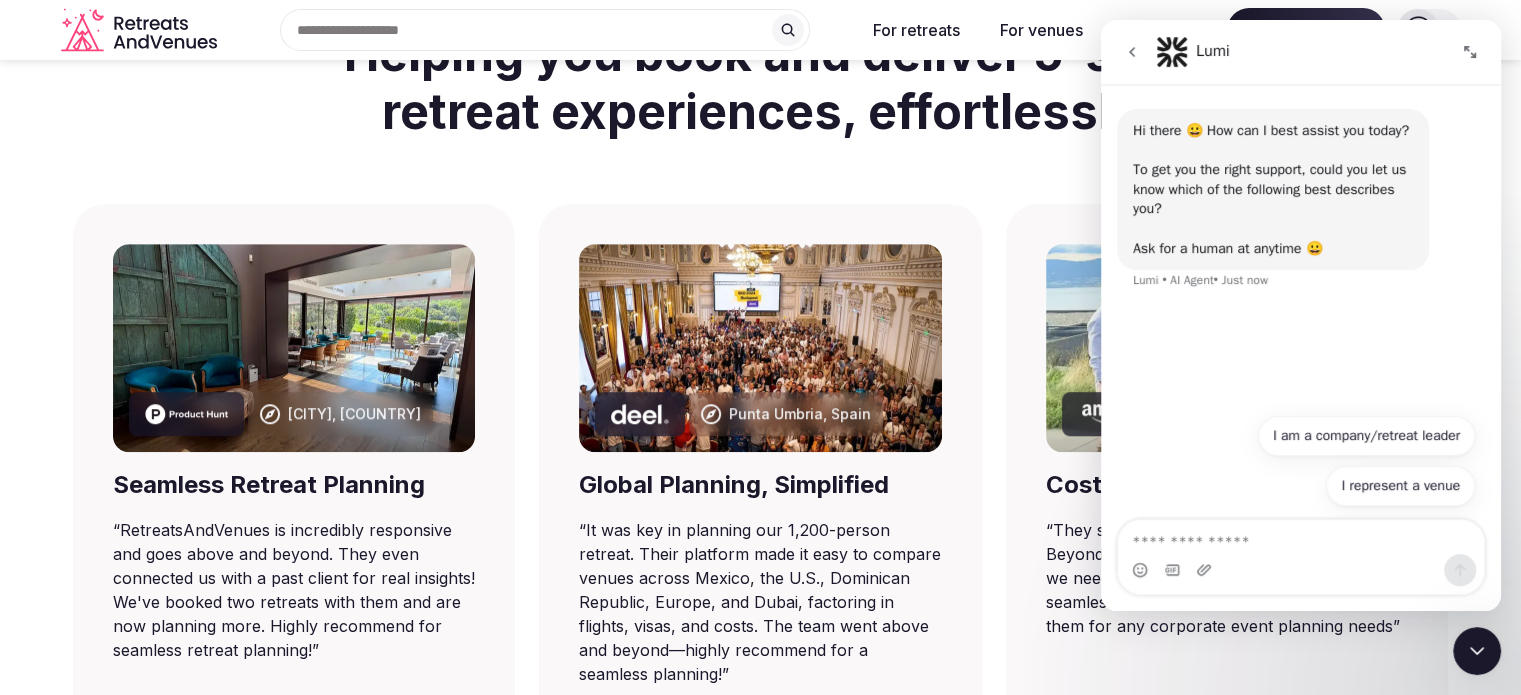 click at bounding box center (1206, 570) 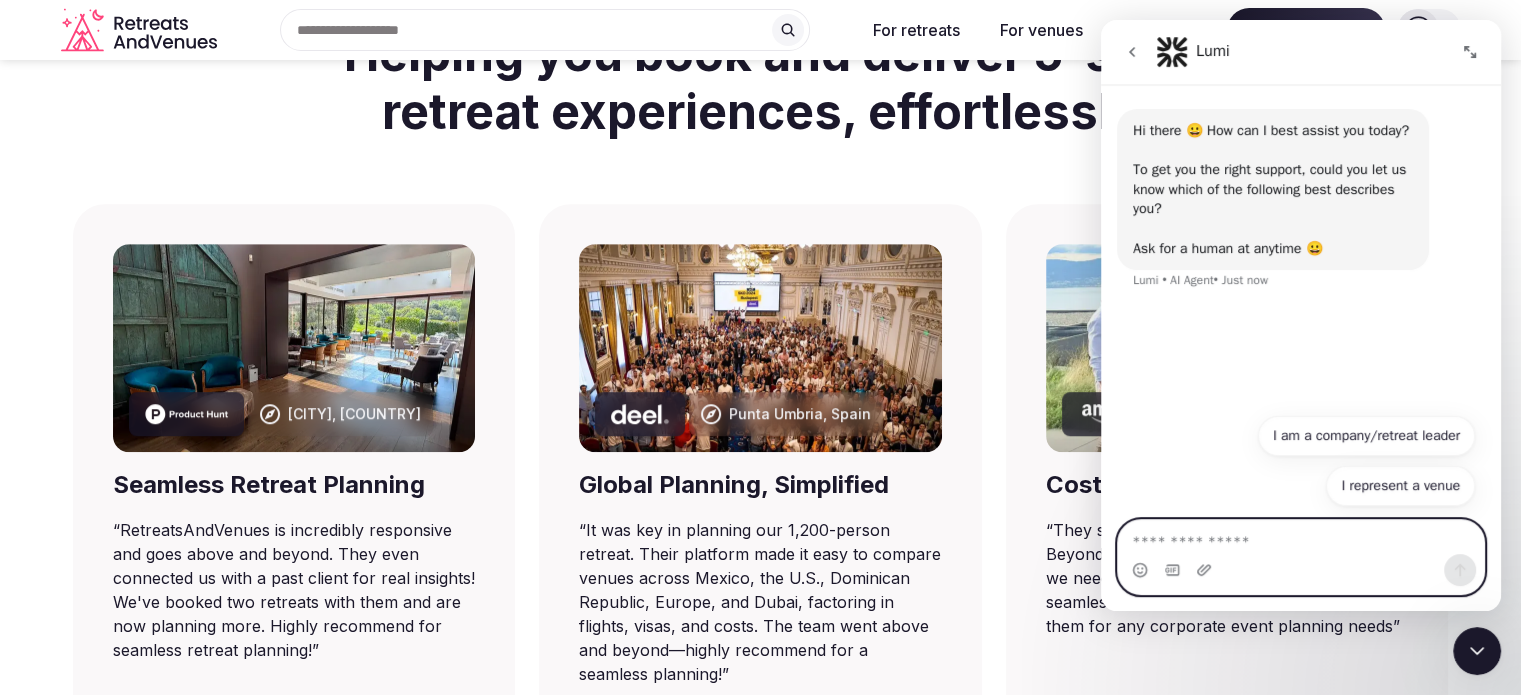 click at bounding box center [1301, 537] 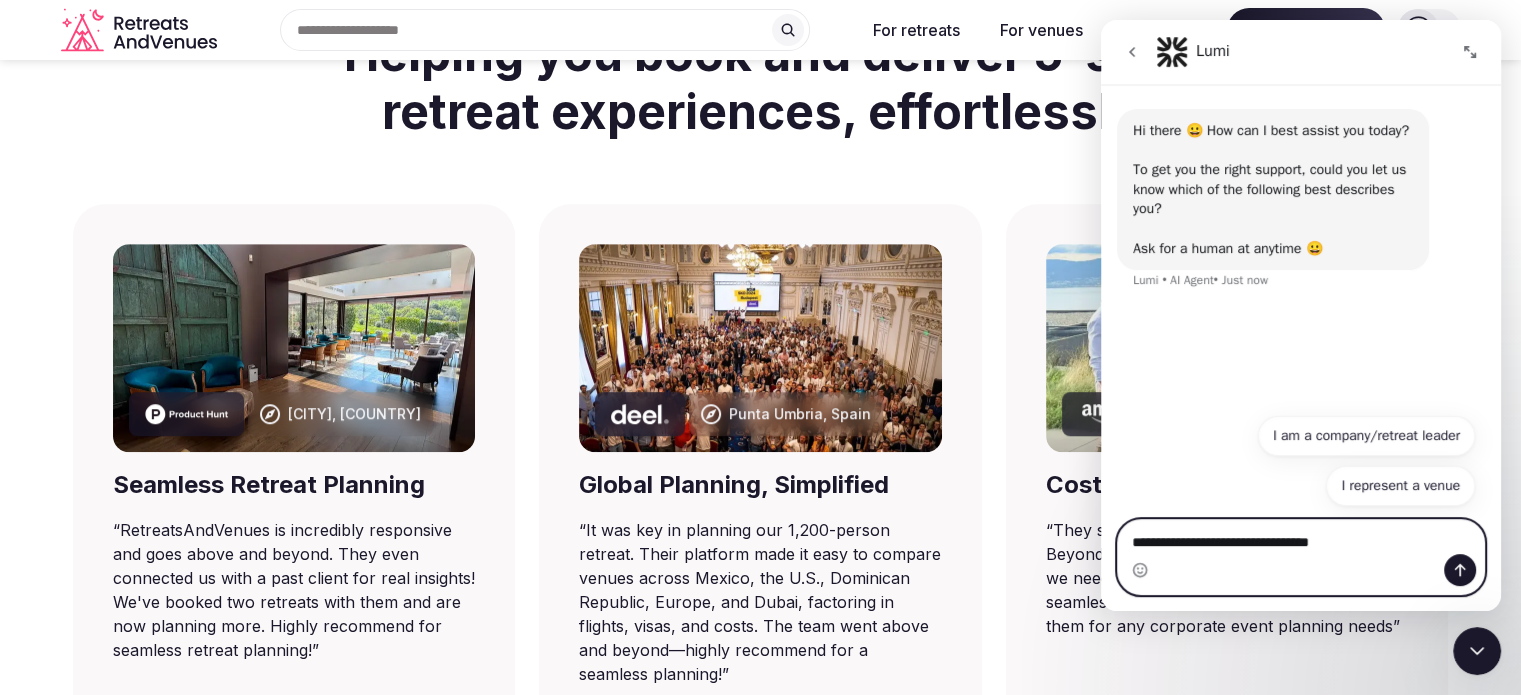 type on "**********" 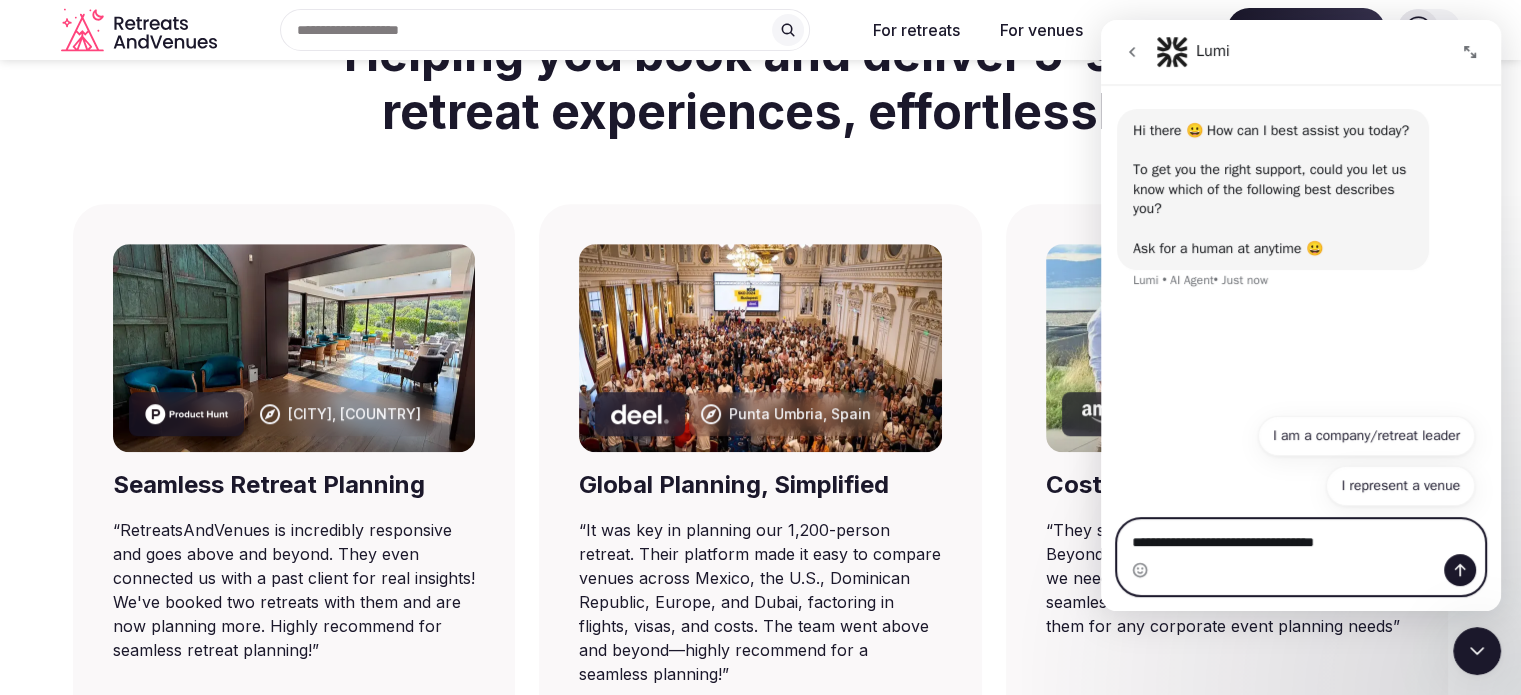 type 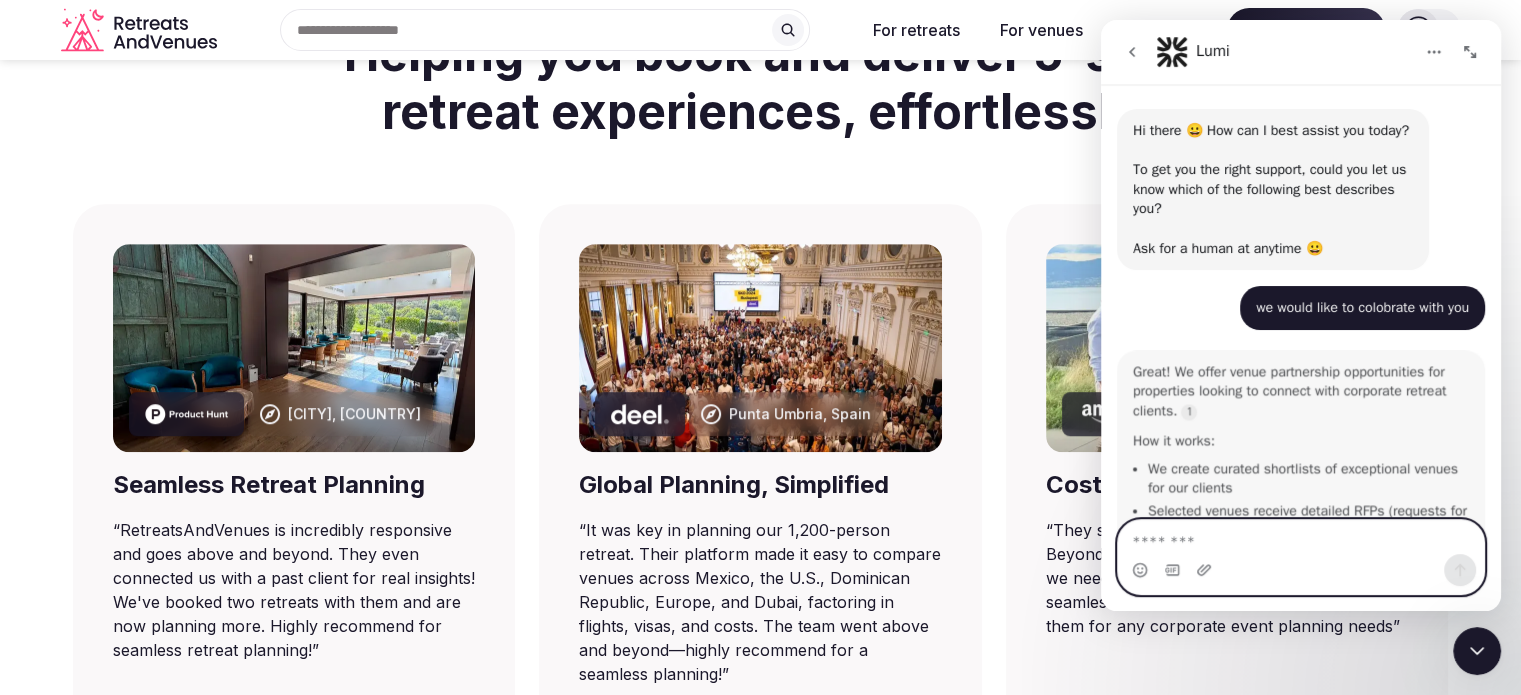 scroll, scrollTop: 3, scrollLeft: 0, axis: vertical 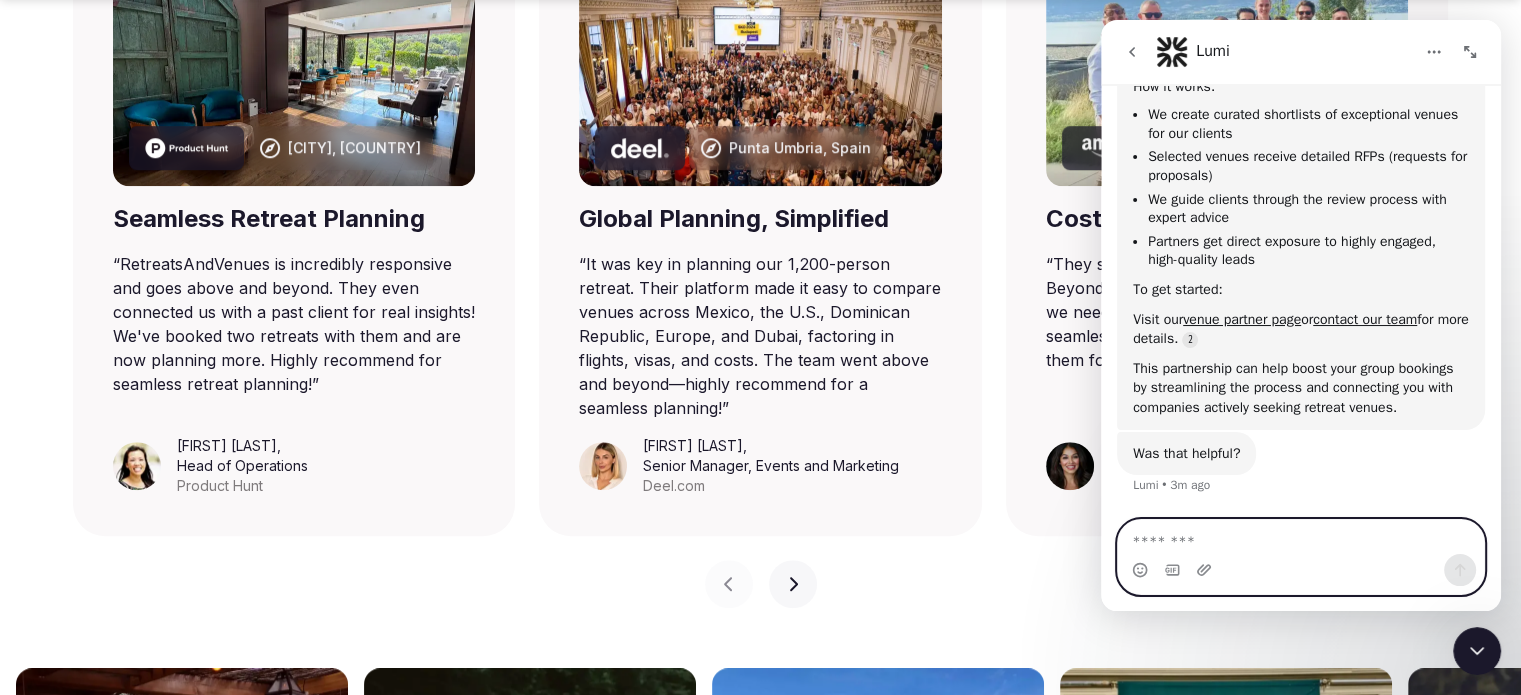 click at bounding box center (1301, 537) 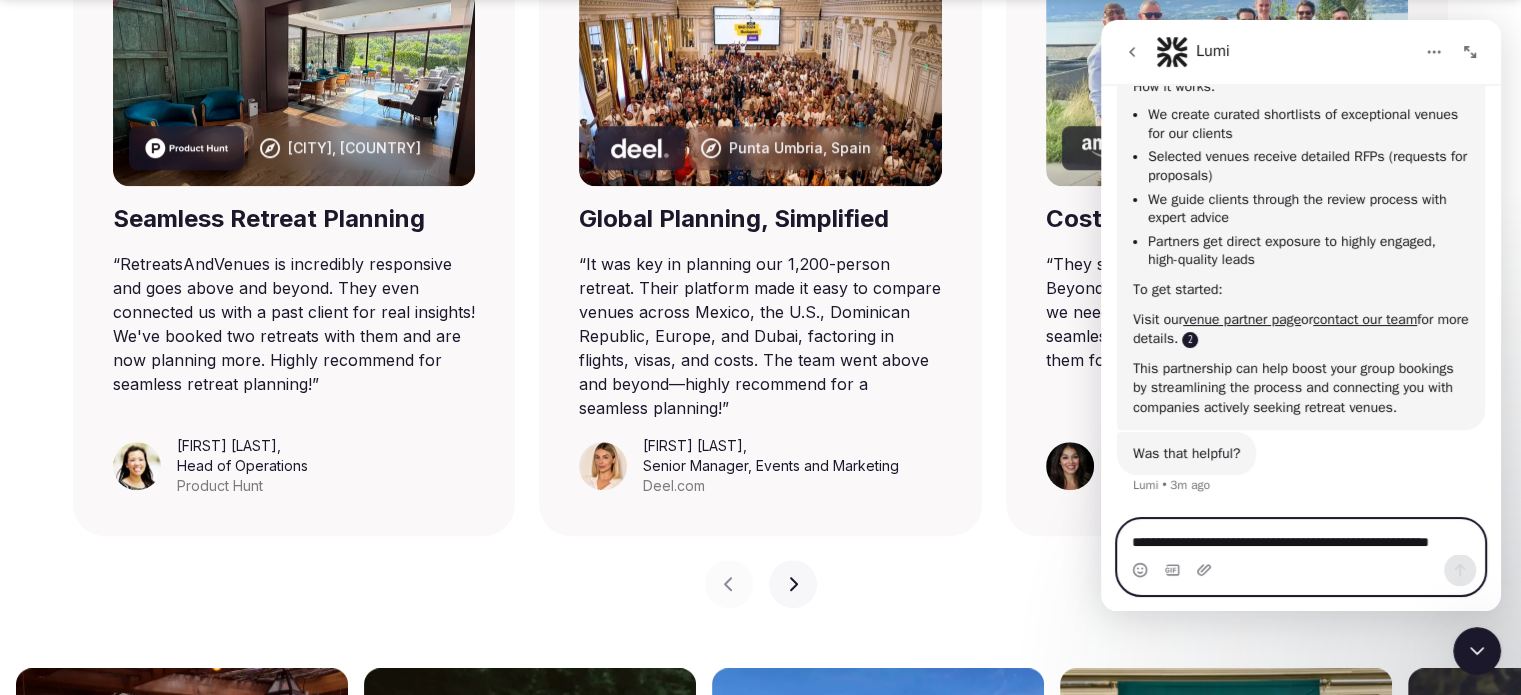 scroll, scrollTop: 573, scrollLeft: 0, axis: vertical 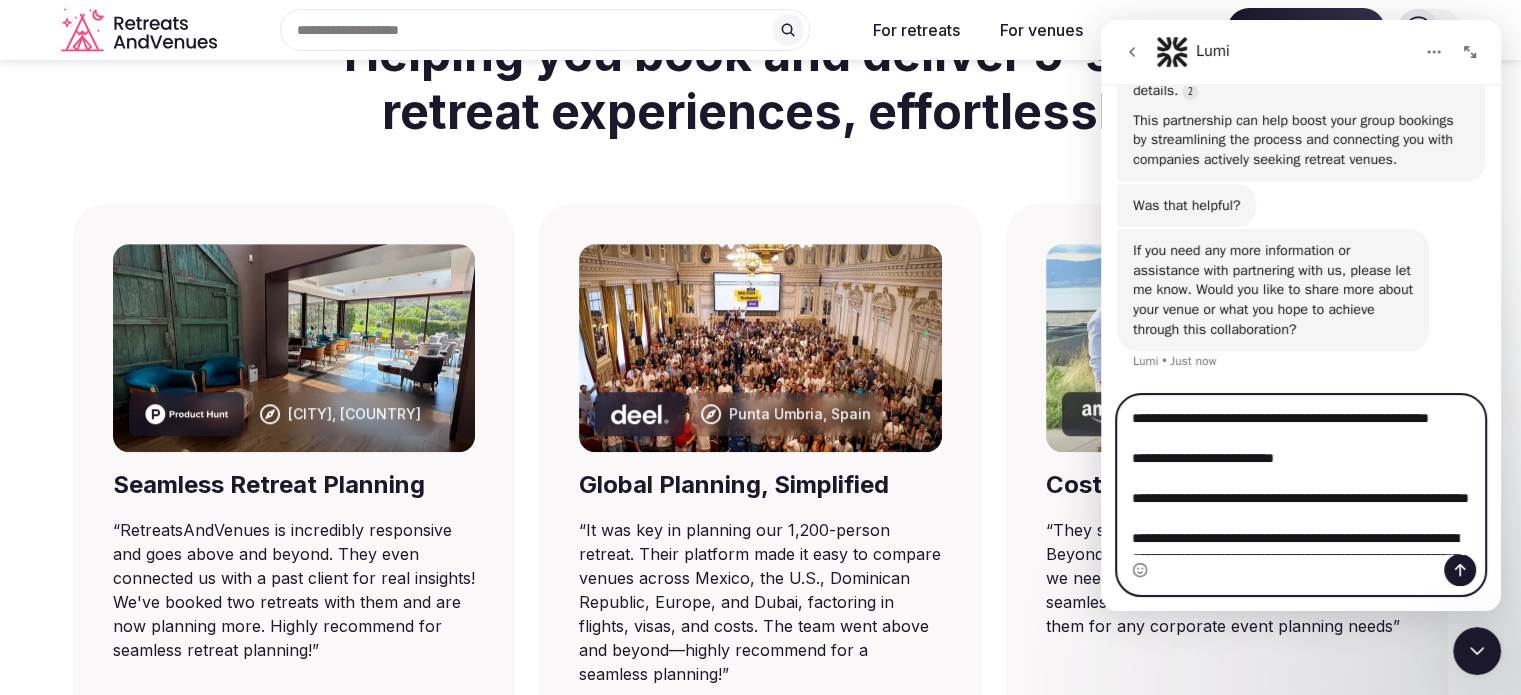click at bounding box center (1301, 475) 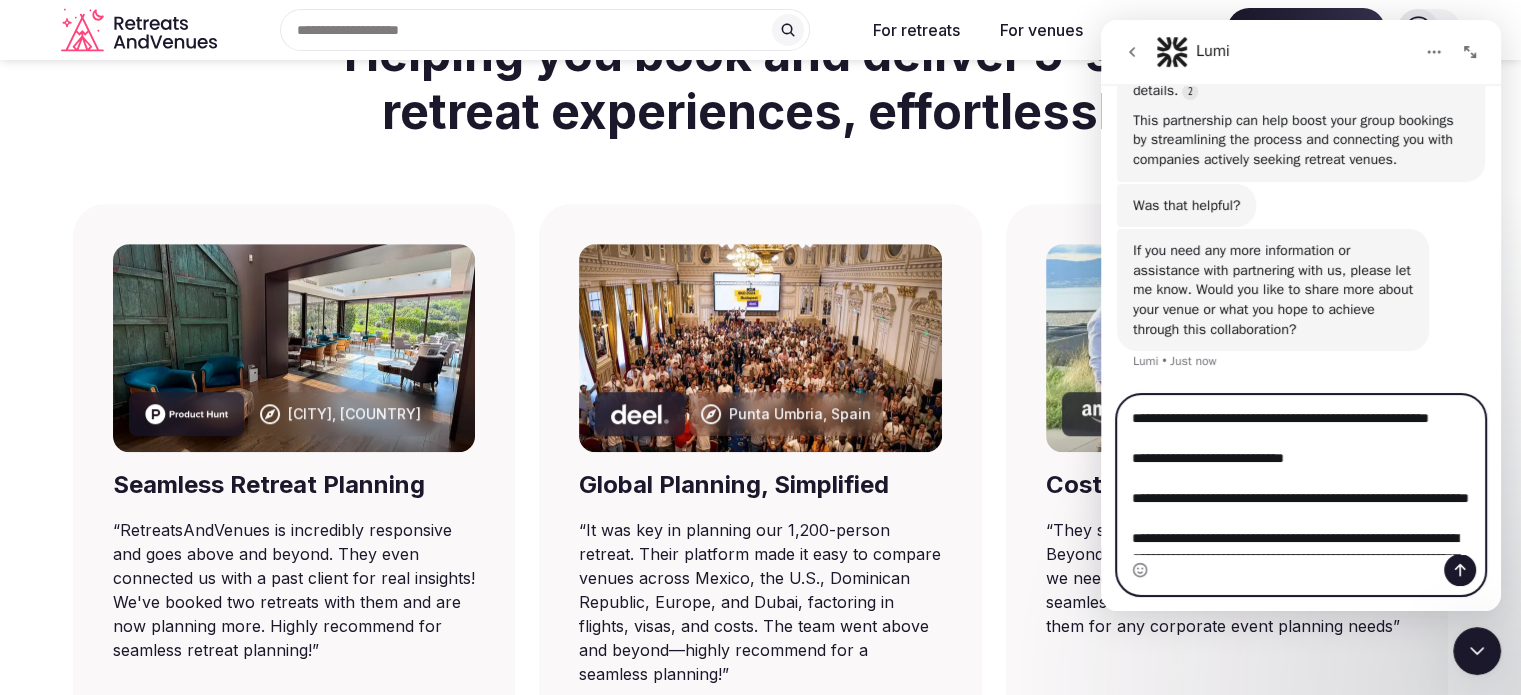 type on "**********" 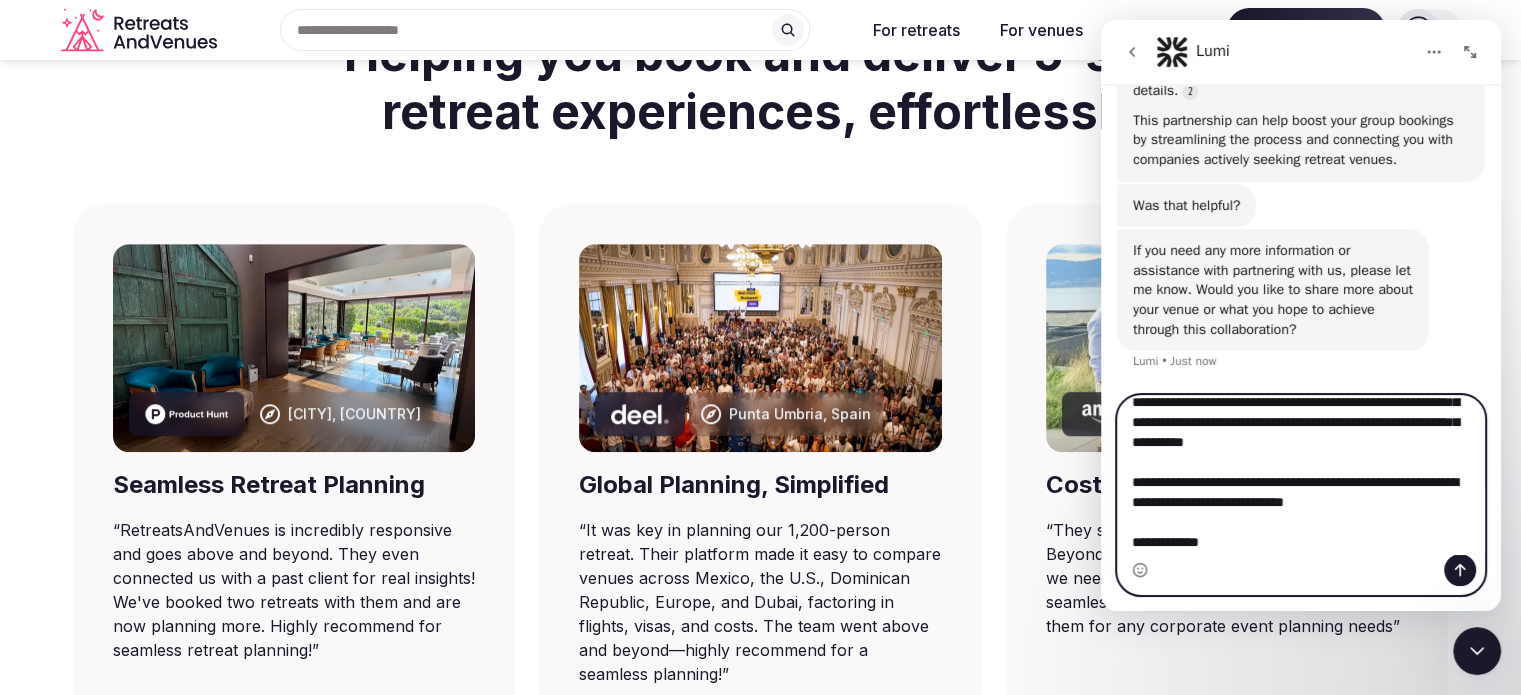scroll, scrollTop: 576, scrollLeft: 0, axis: vertical 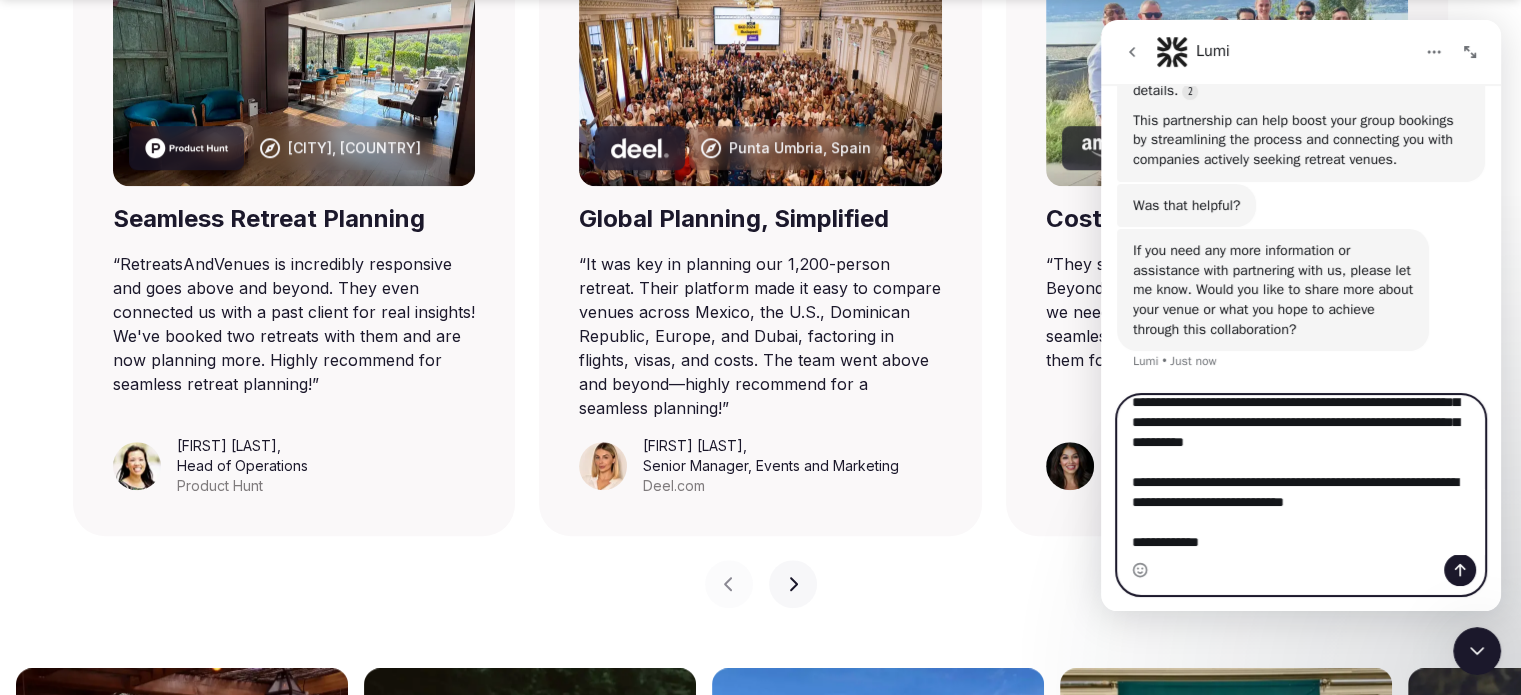 click at bounding box center (1301, 475) 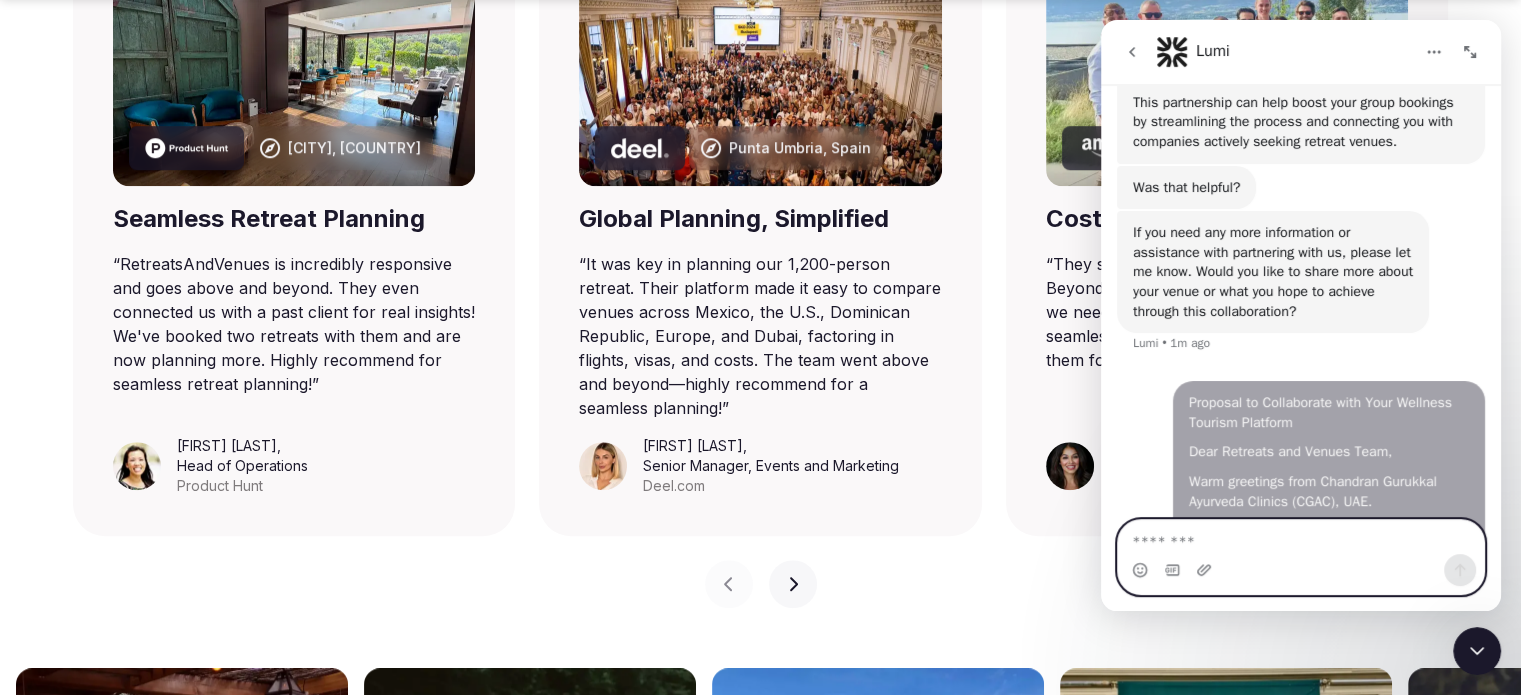 scroll, scrollTop: 0, scrollLeft: 0, axis: both 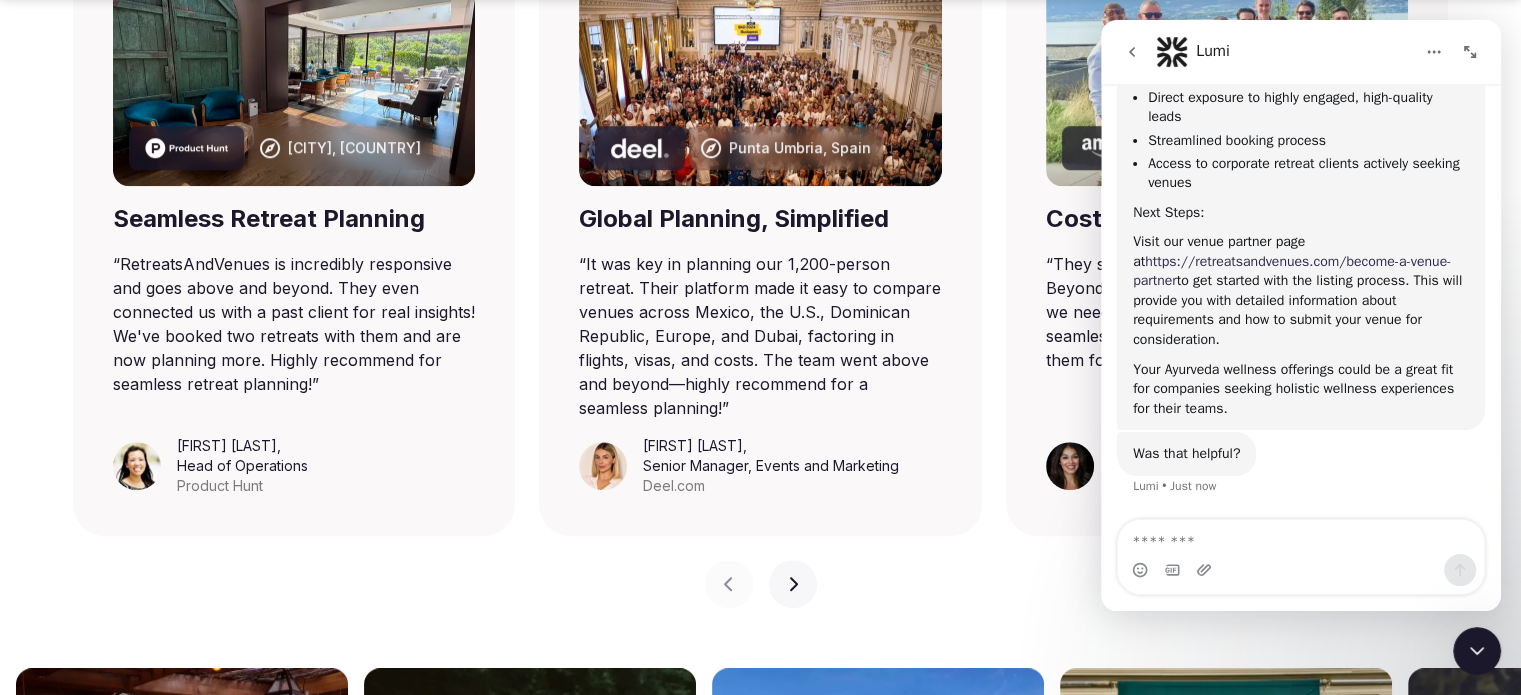 click on "https://retreatsandvenues.com/become-a-venue-partner" at bounding box center [1292, 271] 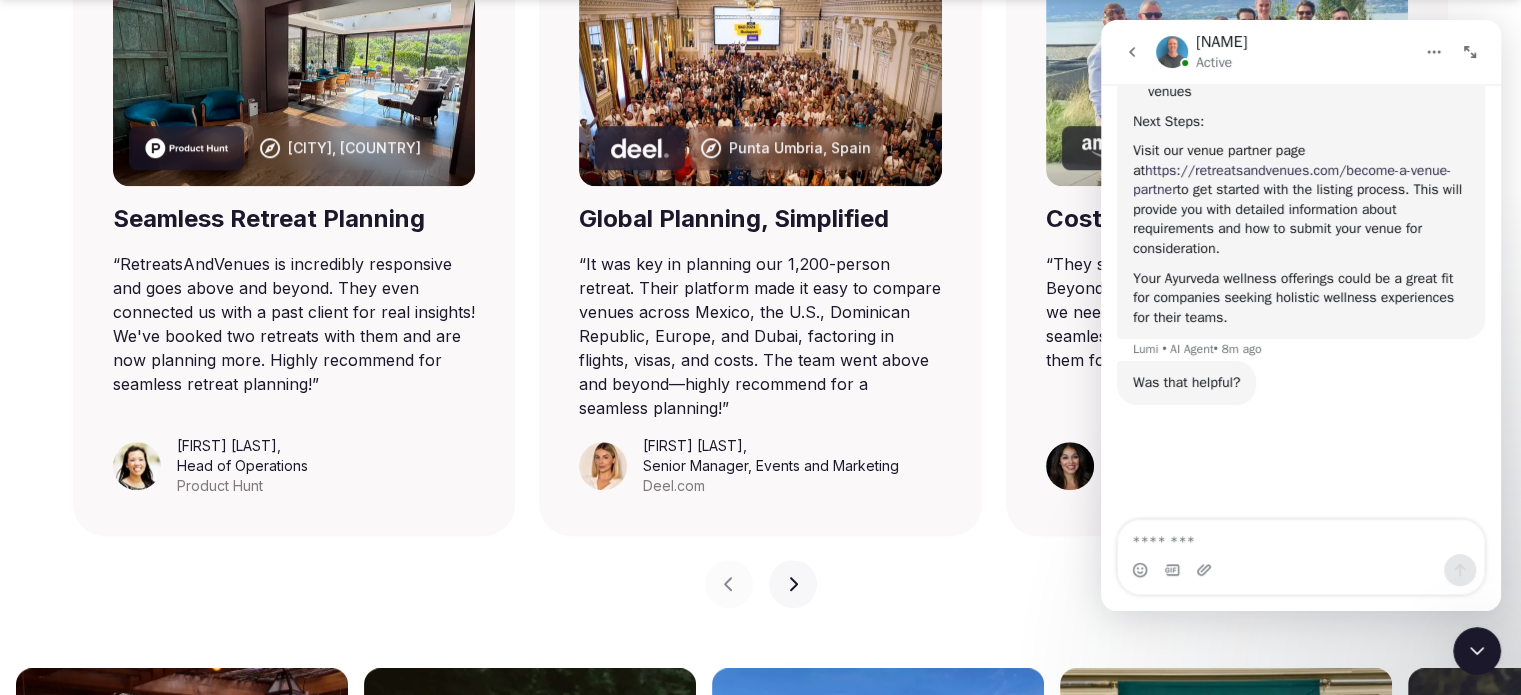 scroll, scrollTop: 0, scrollLeft: 0, axis: both 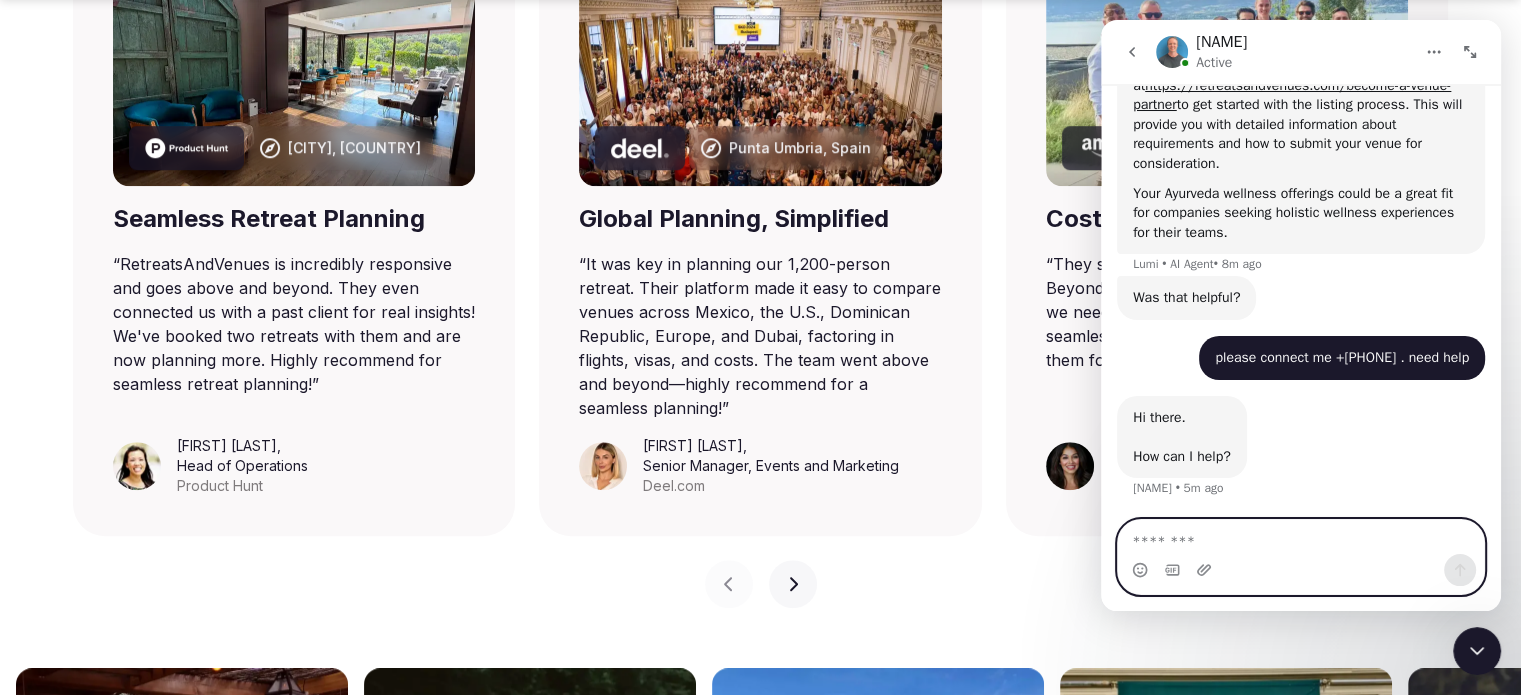 click at bounding box center [1301, 537] 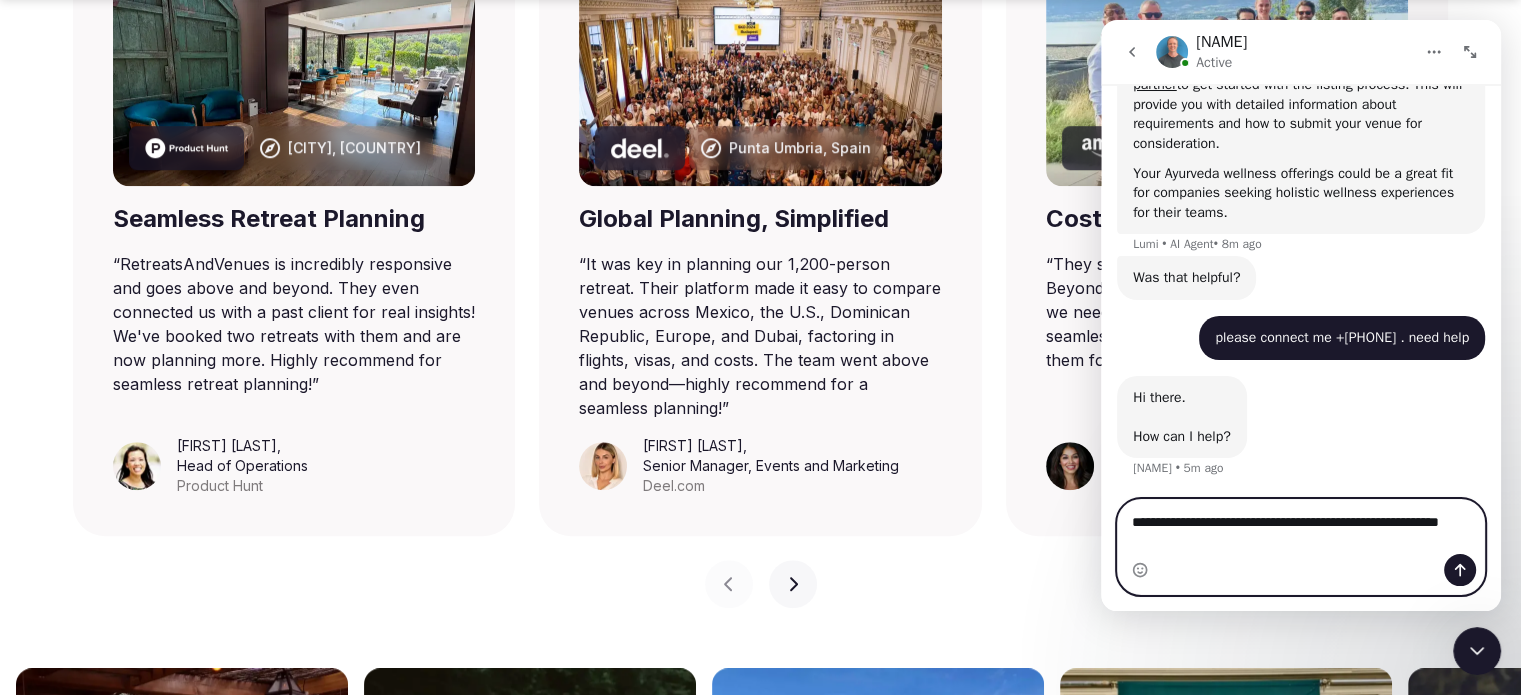 scroll, scrollTop: 2115, scrollLeft: 0, axis: vertical 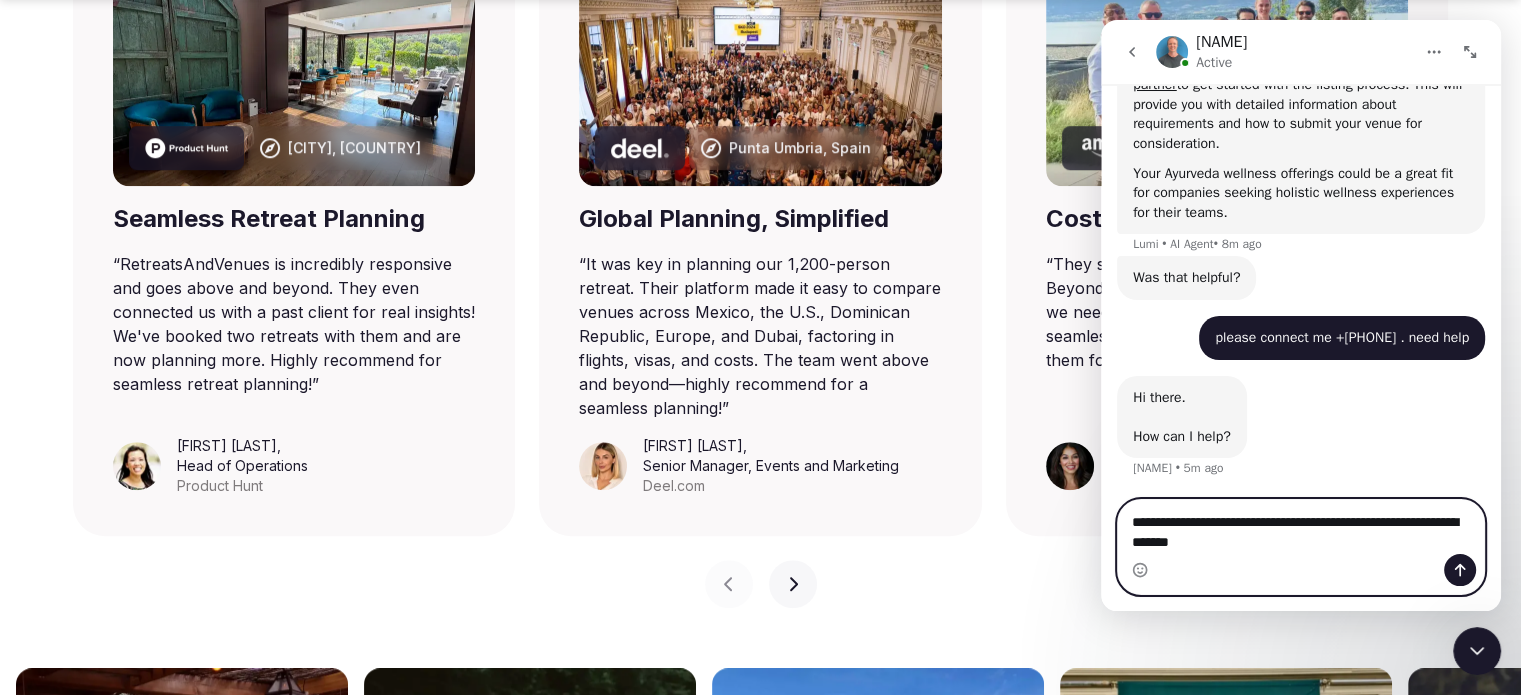 type on "**********" 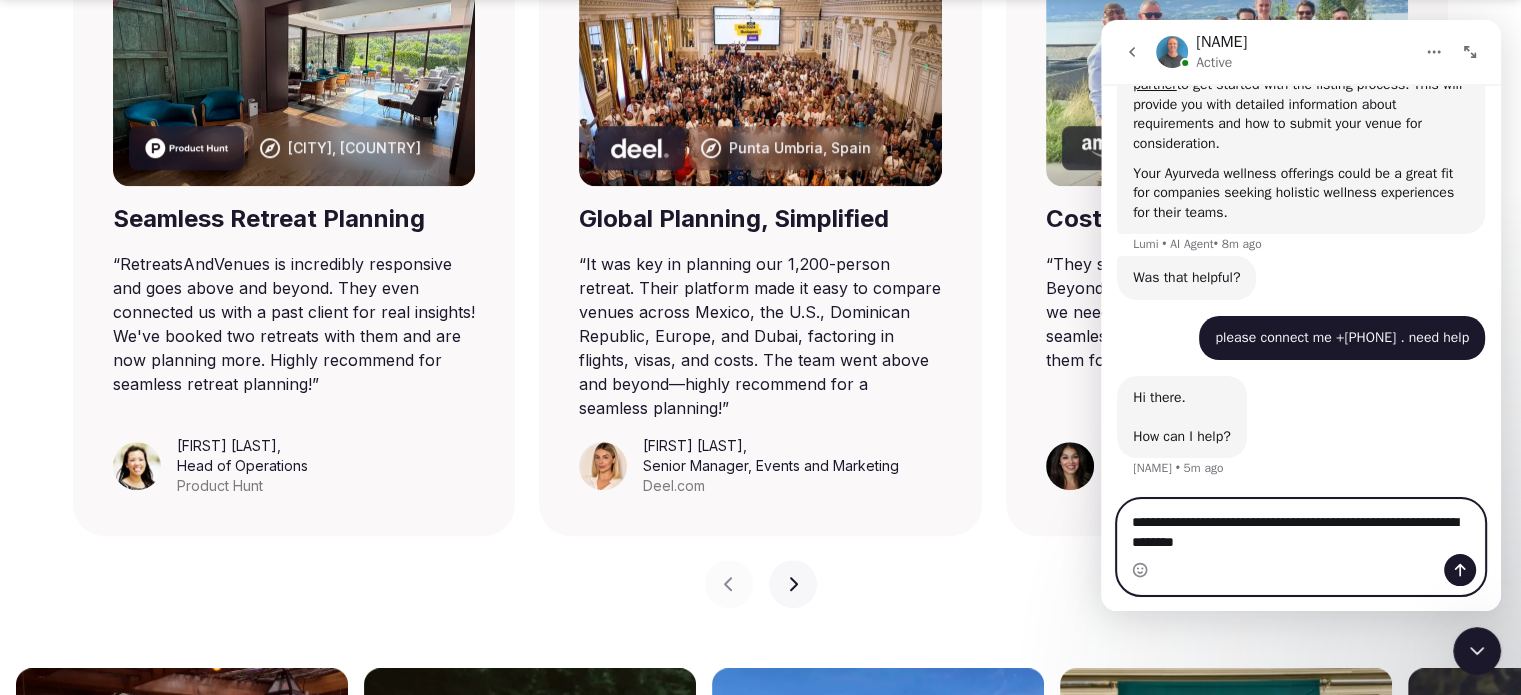 type 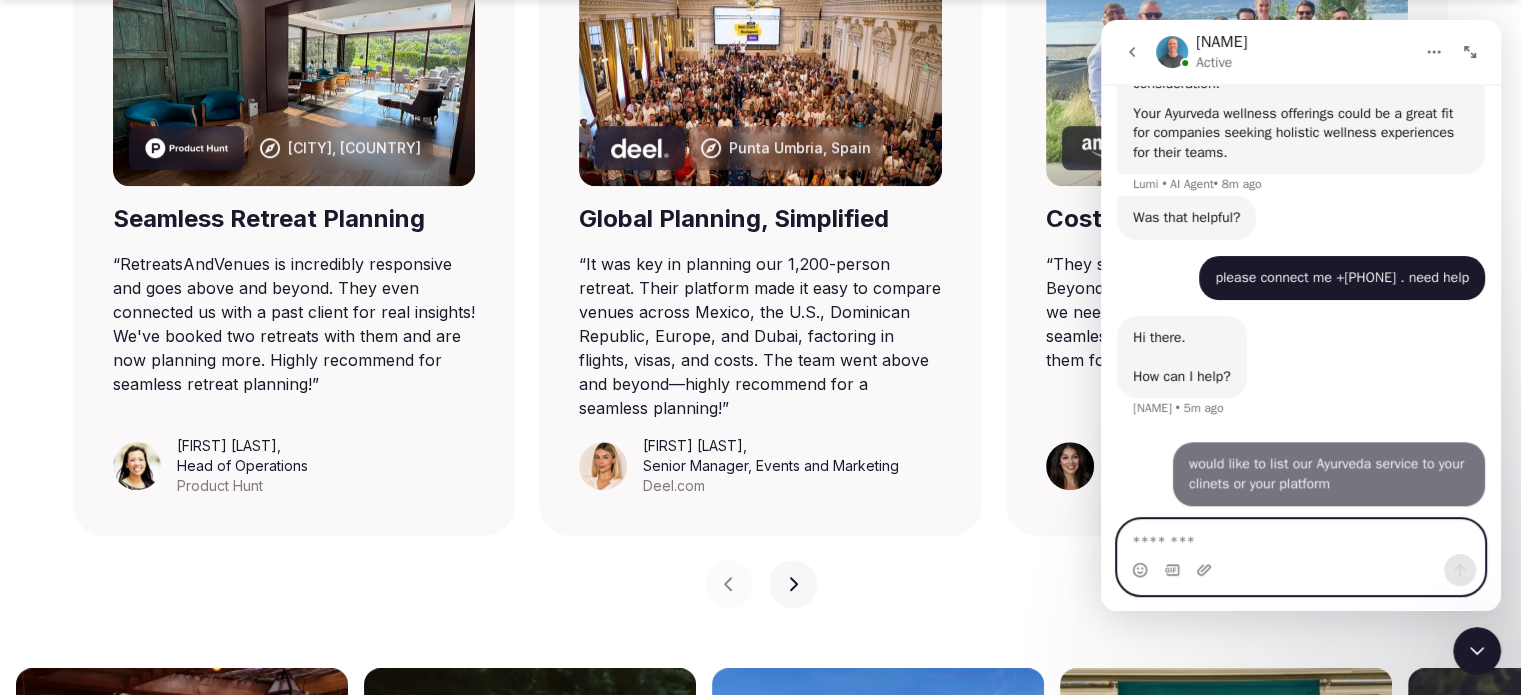 scroll, scrollTop: 2174, scrollLeft: 0, axis: vertical 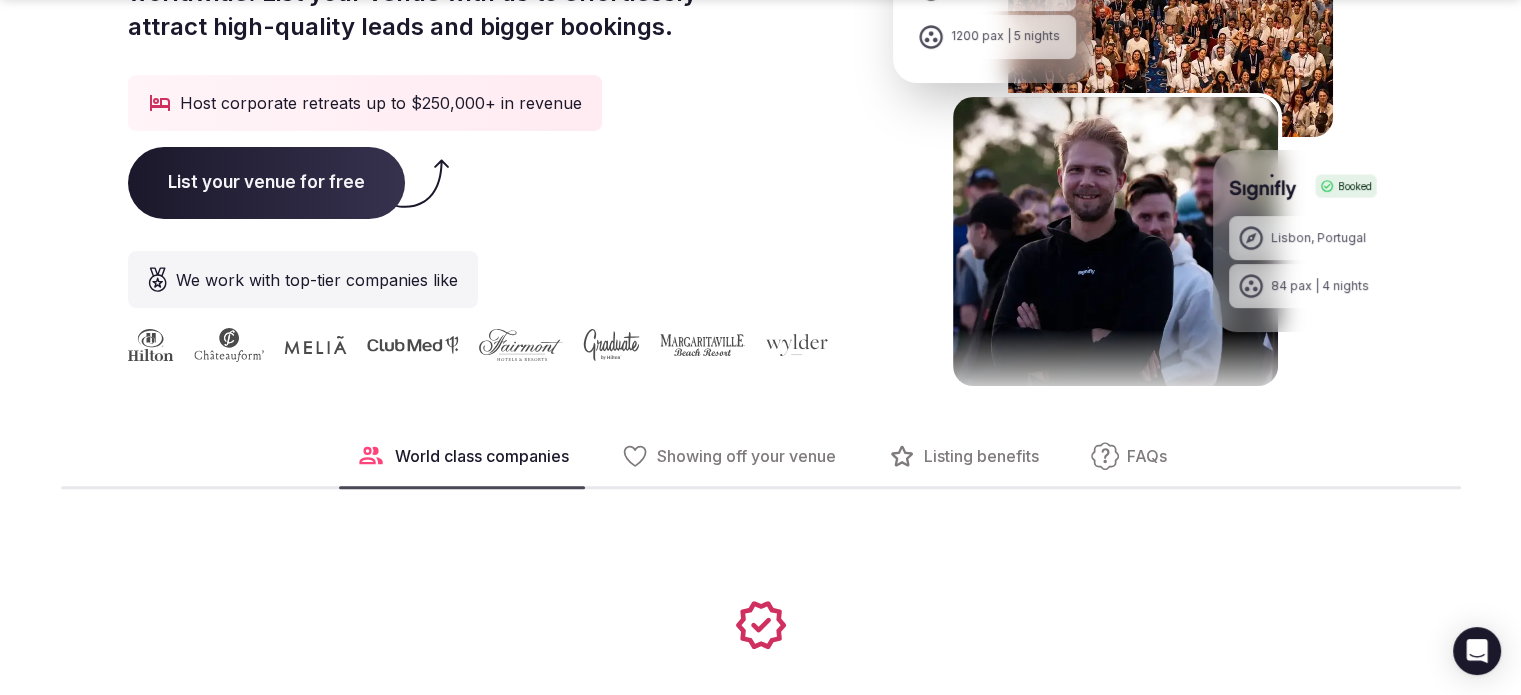 click on "List your venue for free" at bounding box center [266, 183] 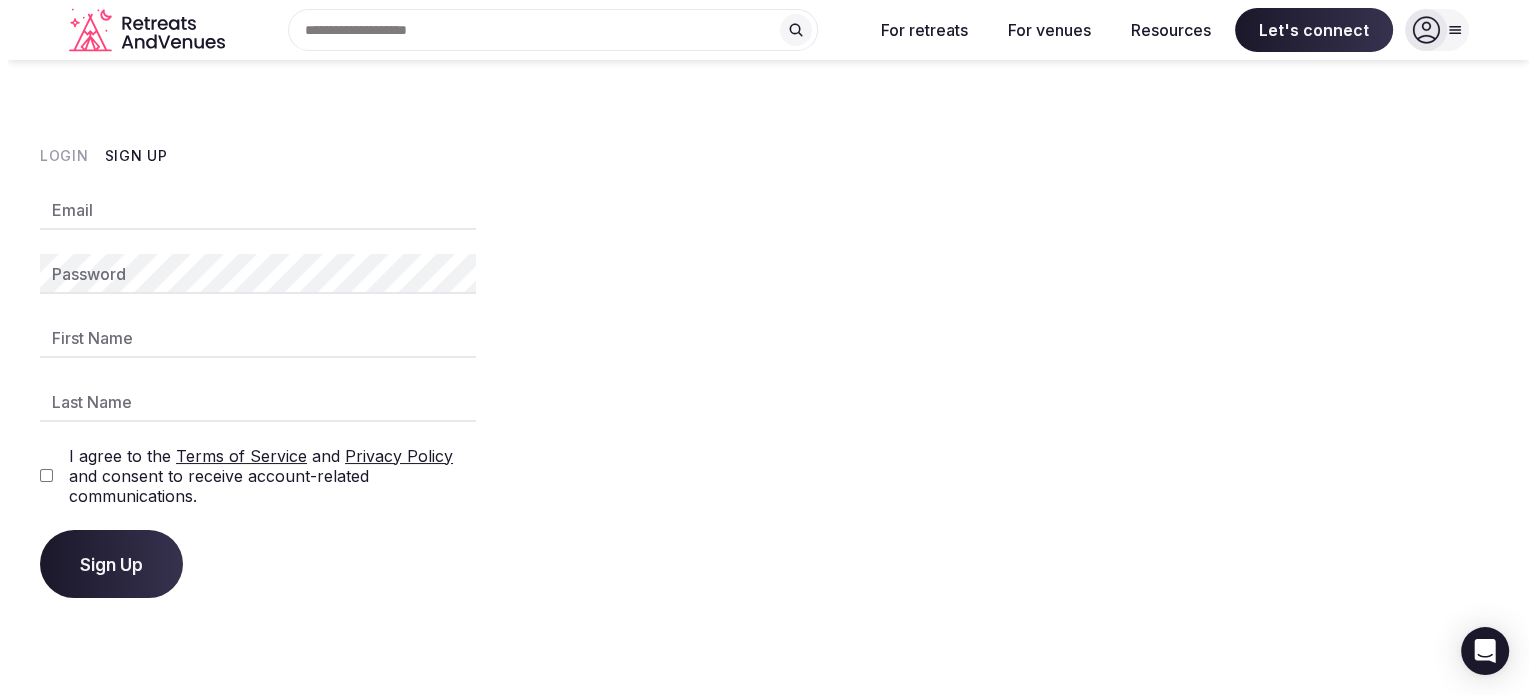 scroll, scrollTop: 0, scrollLeft: 0, axis: both 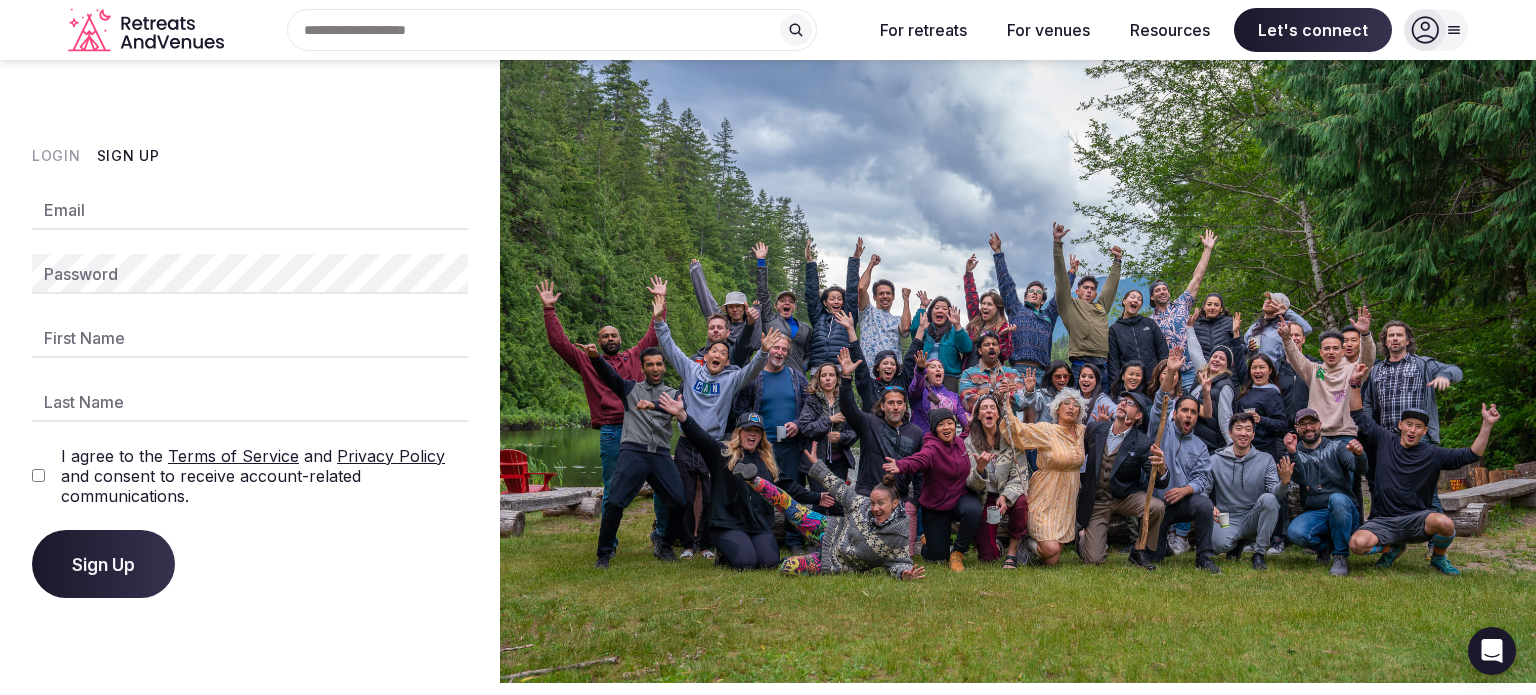 click on "Sign Up" at bounding box center (128, 156) 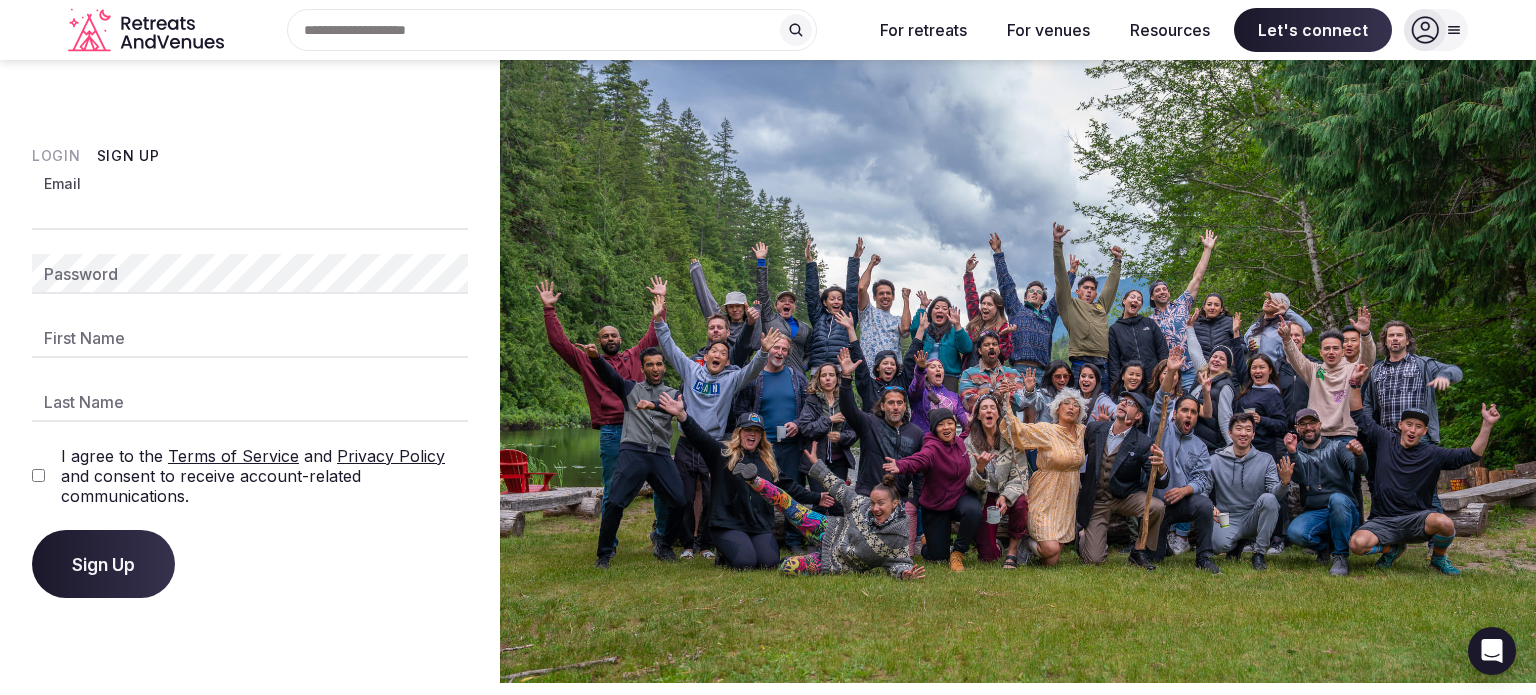 type on "**********" 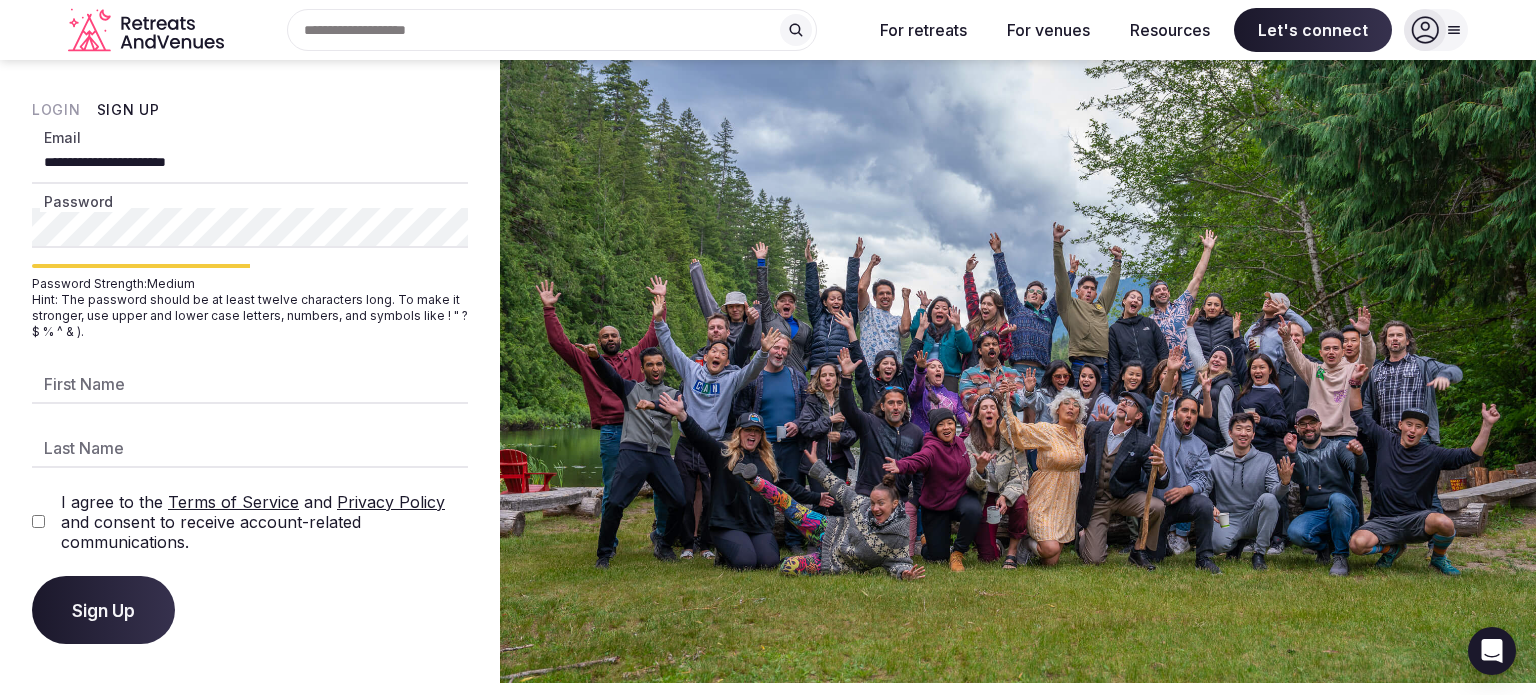 click on "First Name" at bounding box center (250, 384) 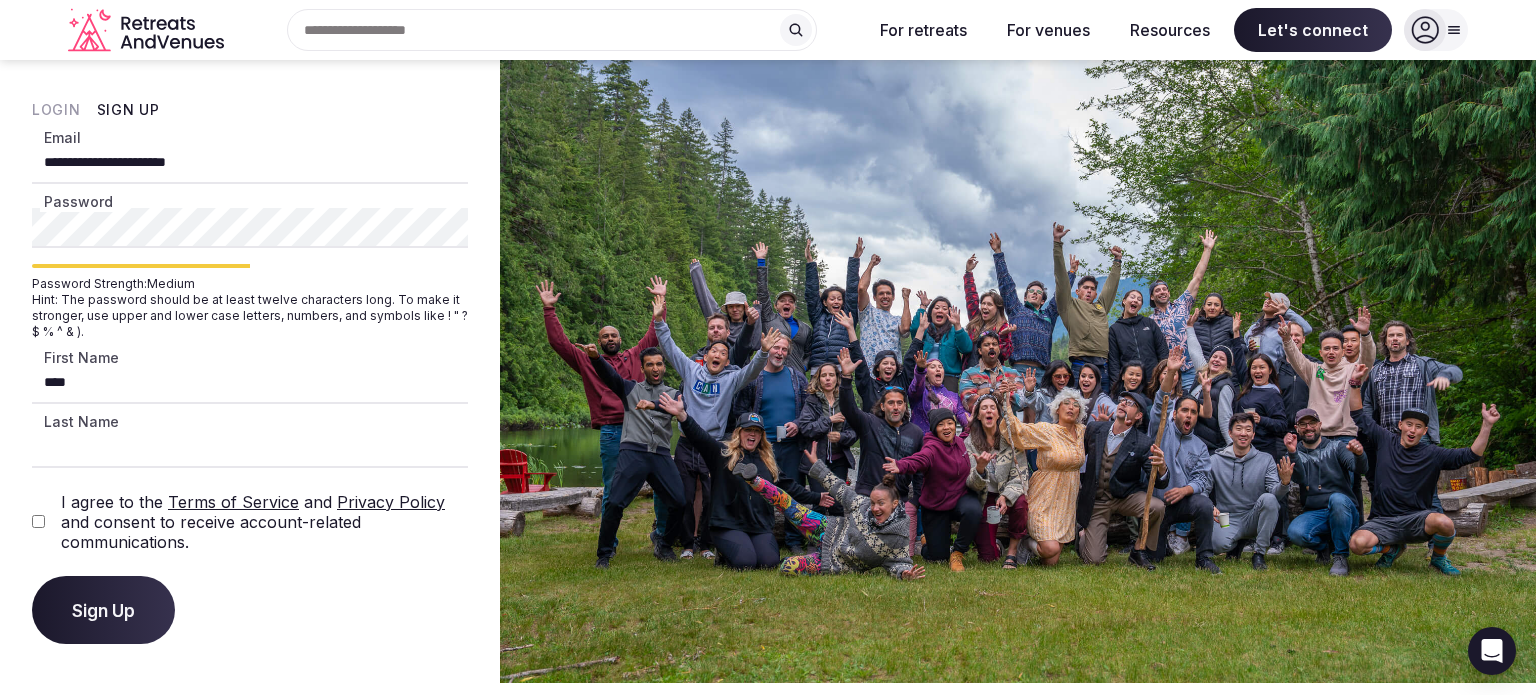 click on "Last Name" at bounding box center (250, 448) 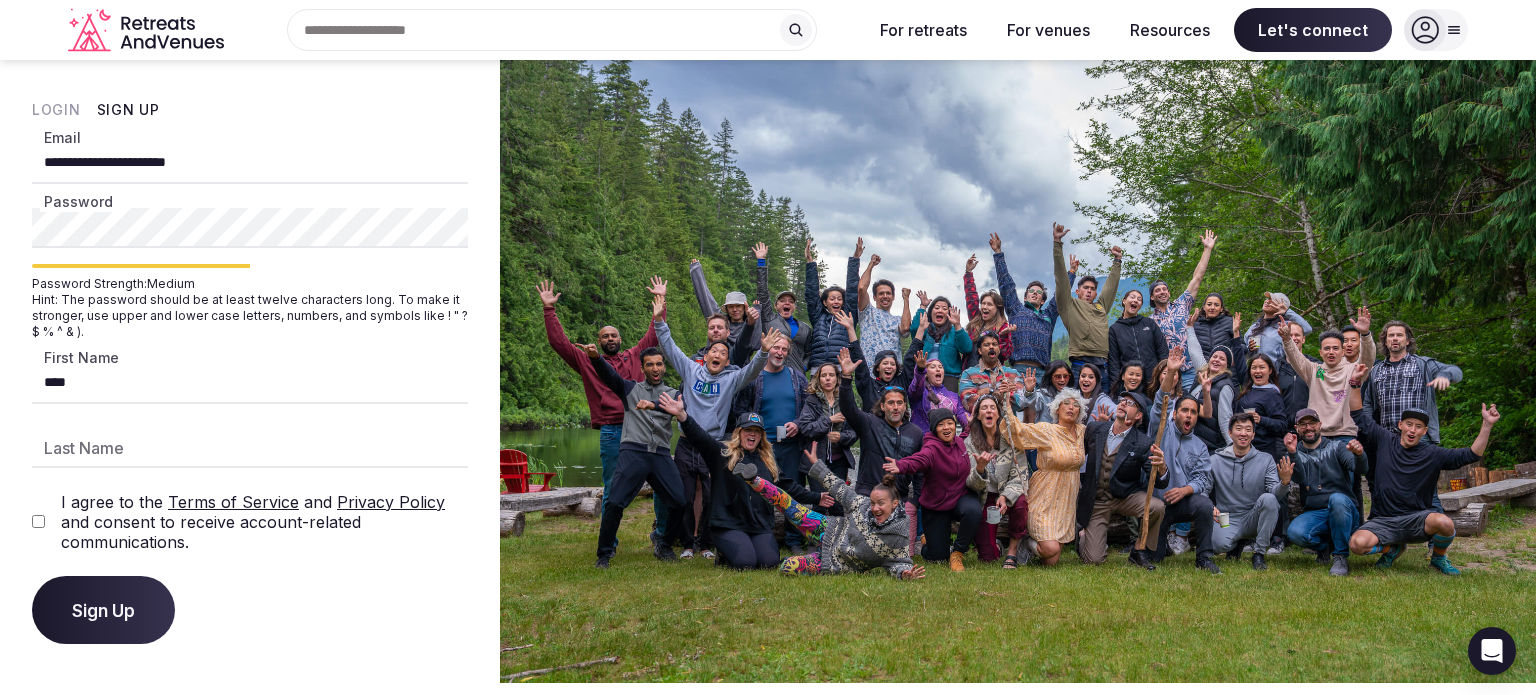 click on "****" at bounding box center [250, 384] 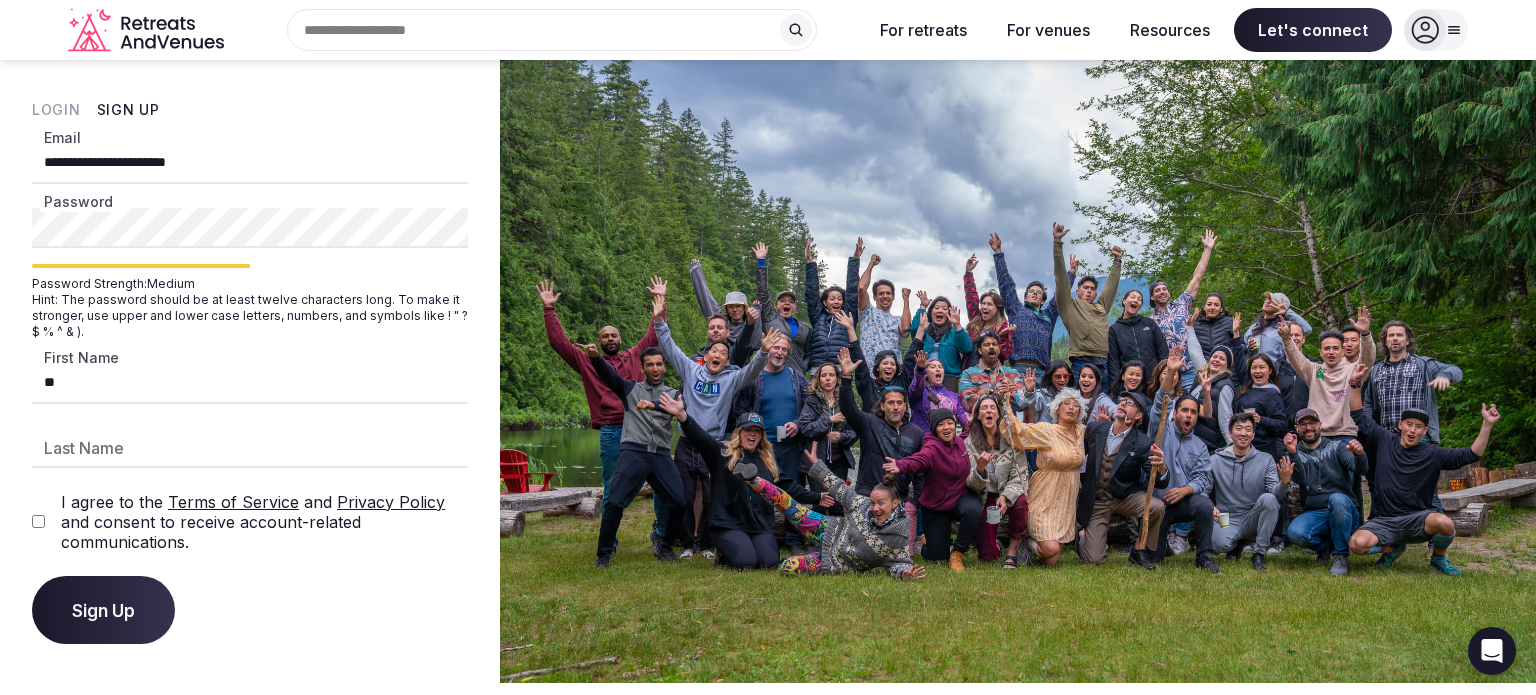 type on "*" 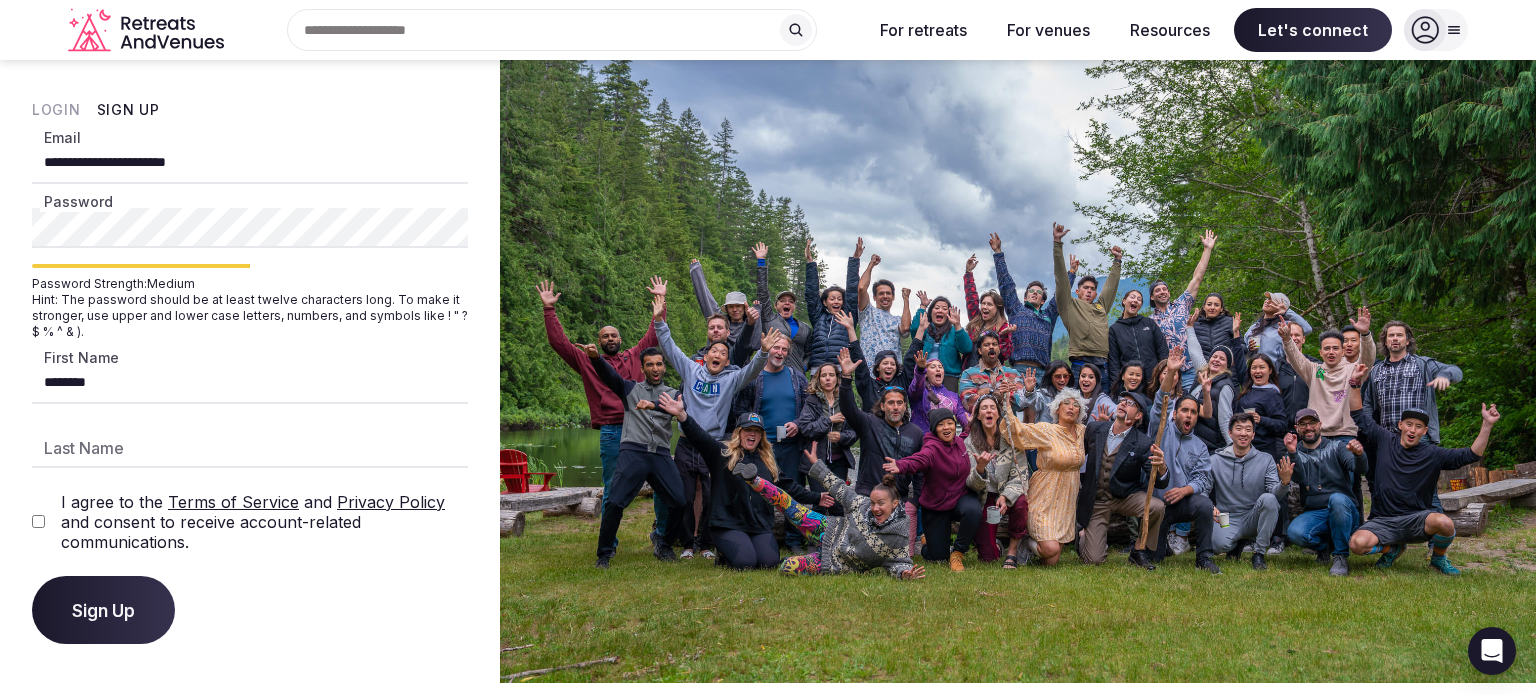 type on "*******" 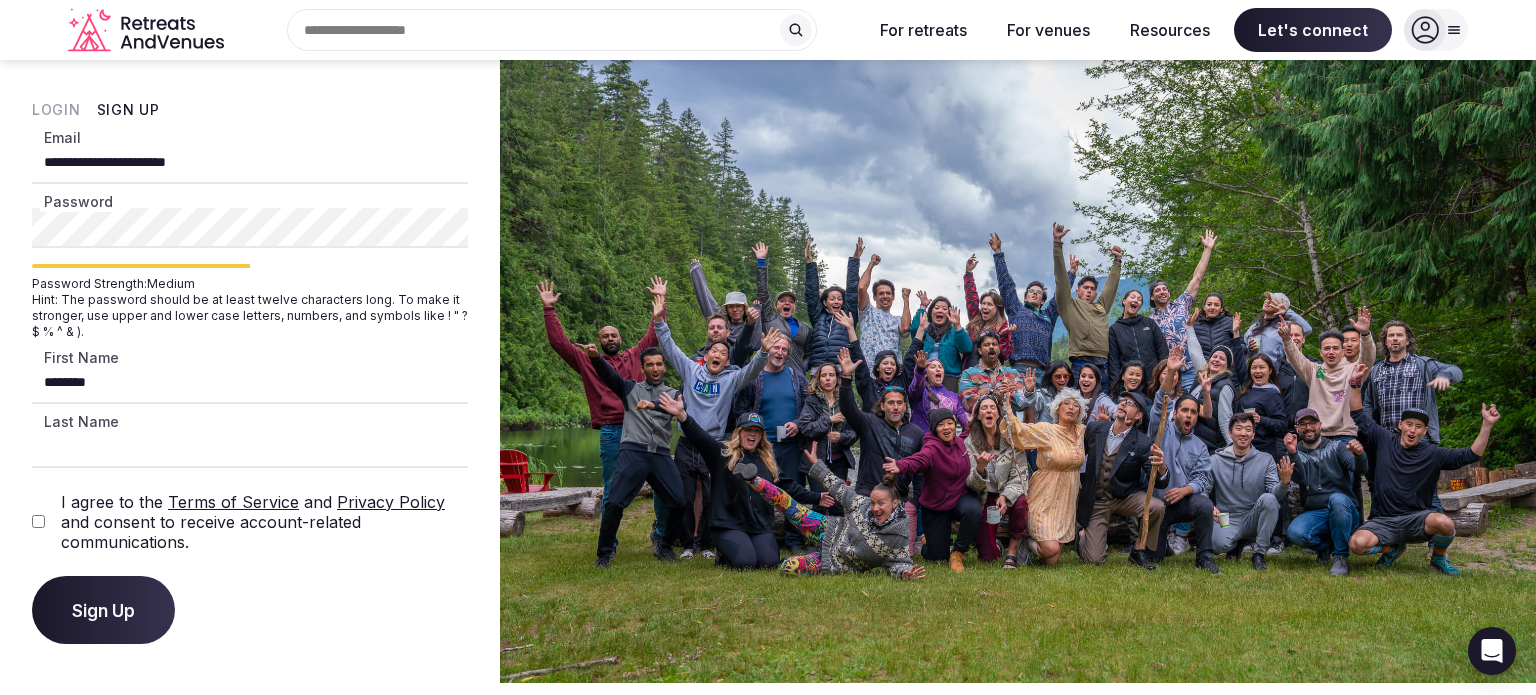 click on "Last Name" at bounding box center [250, 448] 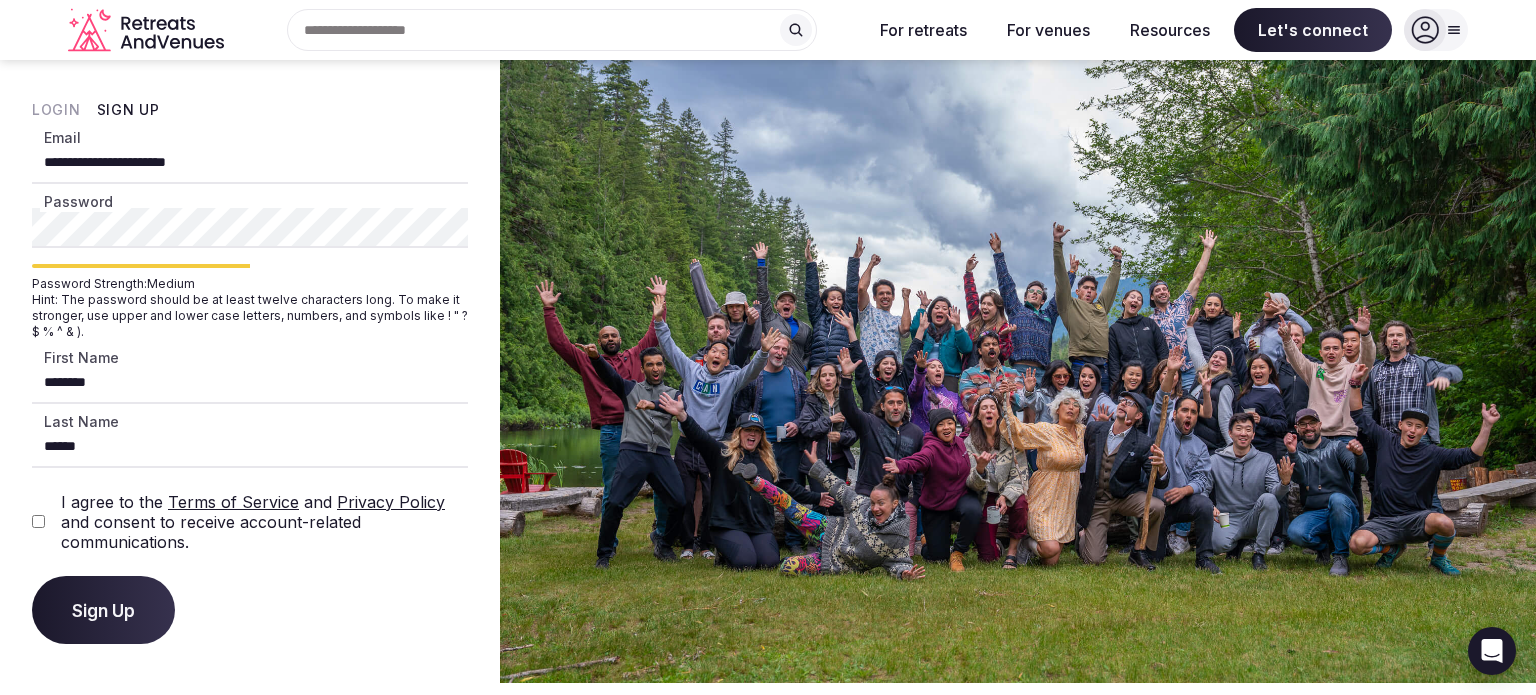 type on "******" 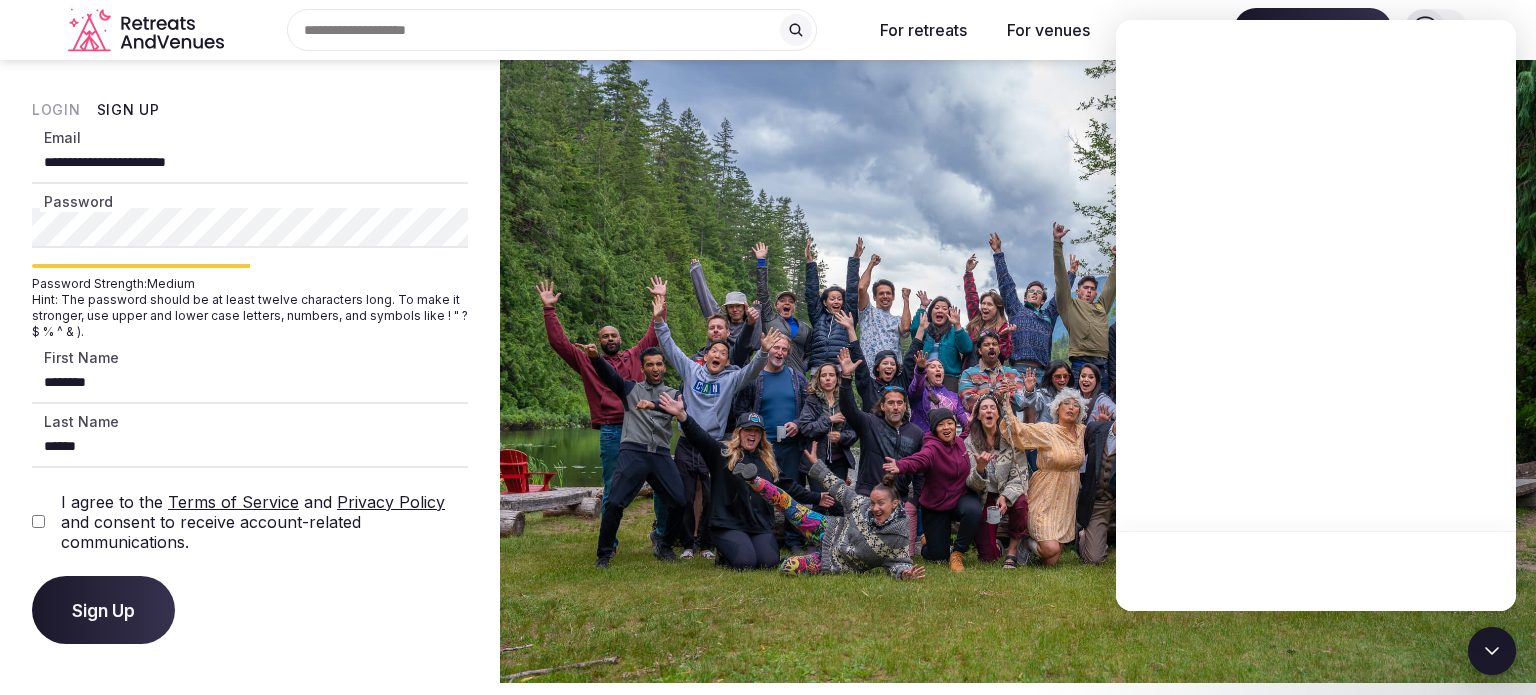 scroll, scrollTop: 0, scrollLeft: 0, axis: both 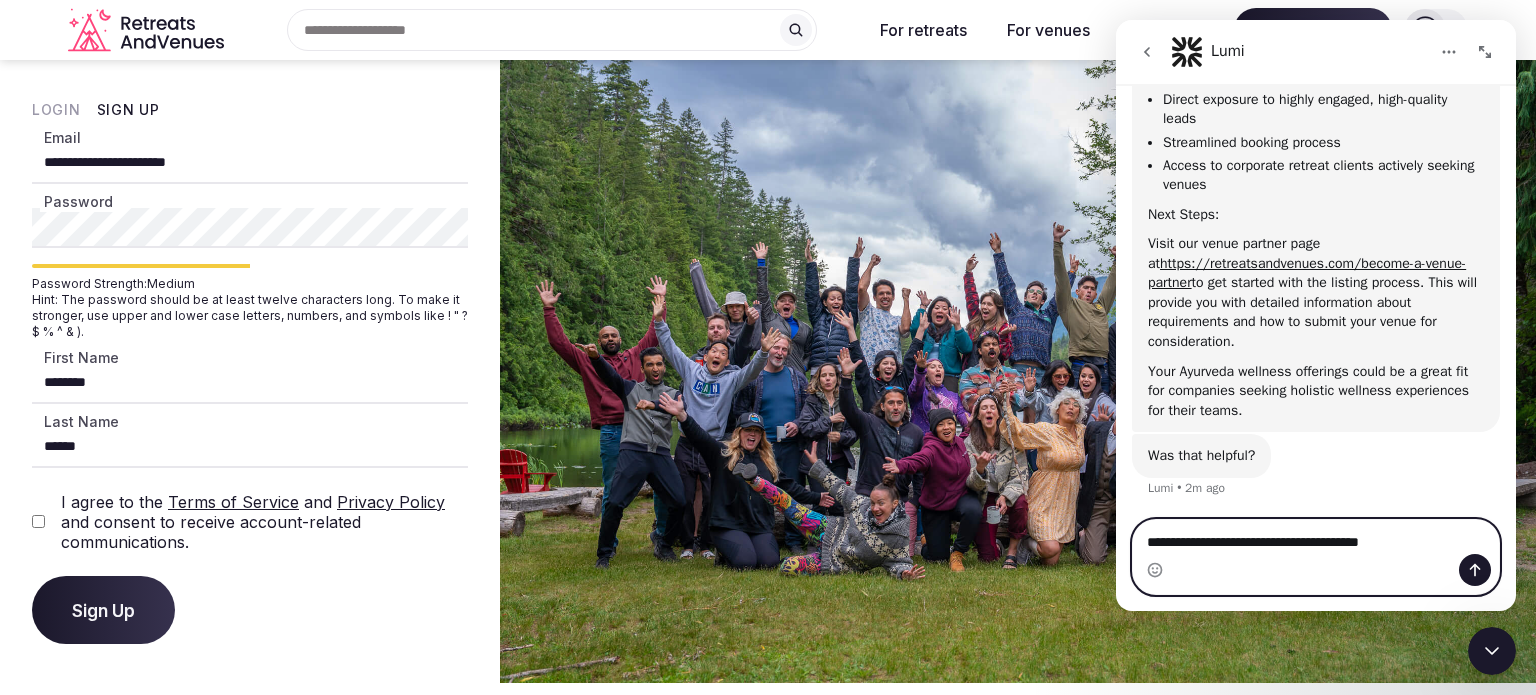 type on "**********" 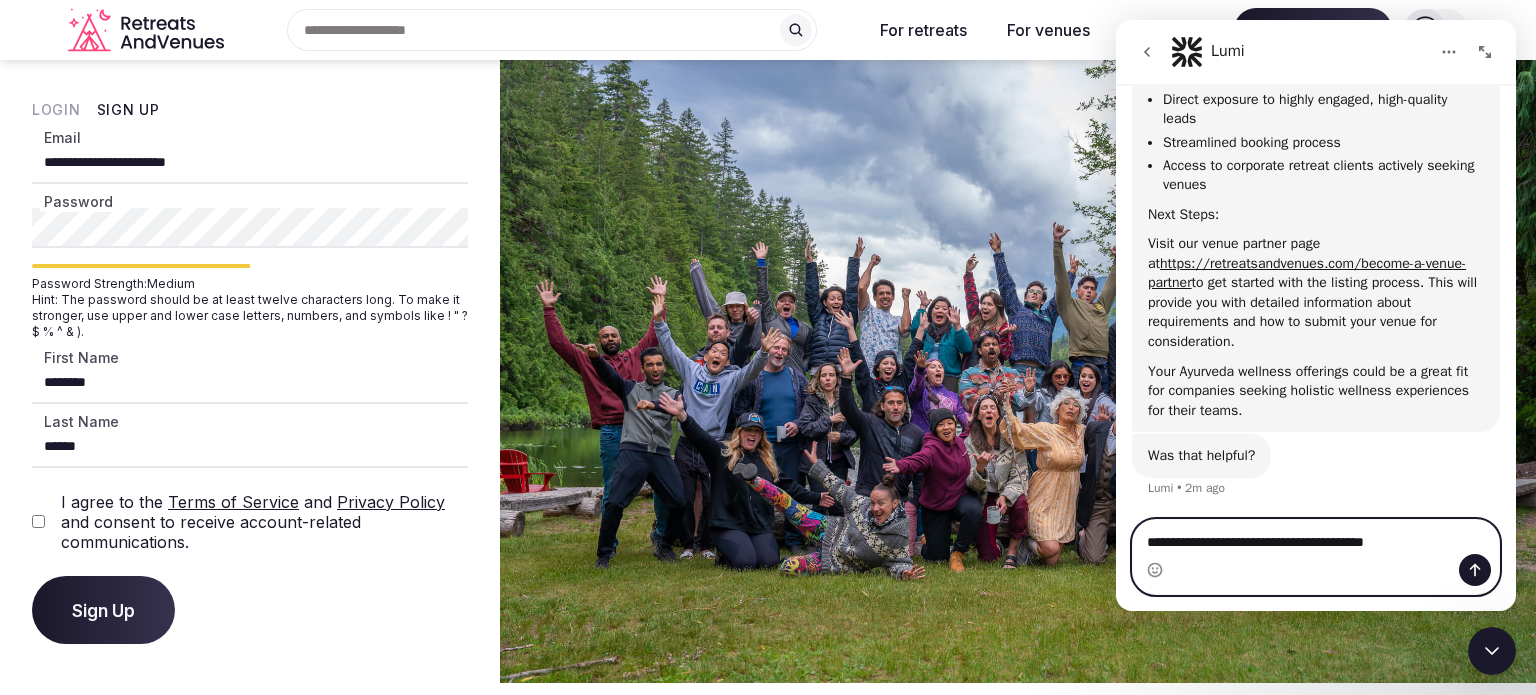 type 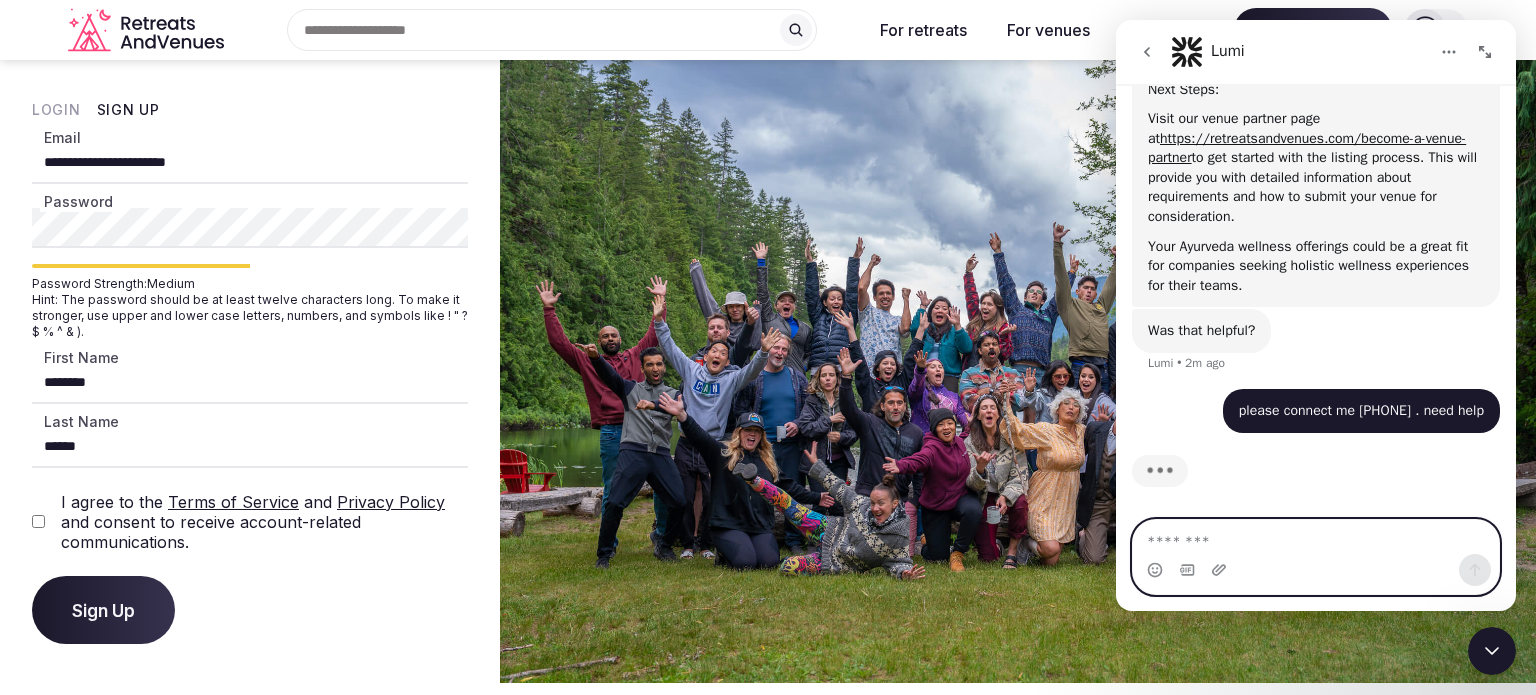 scroll, scrollTop: 2041, scrollLeft: 0, axis: vertical 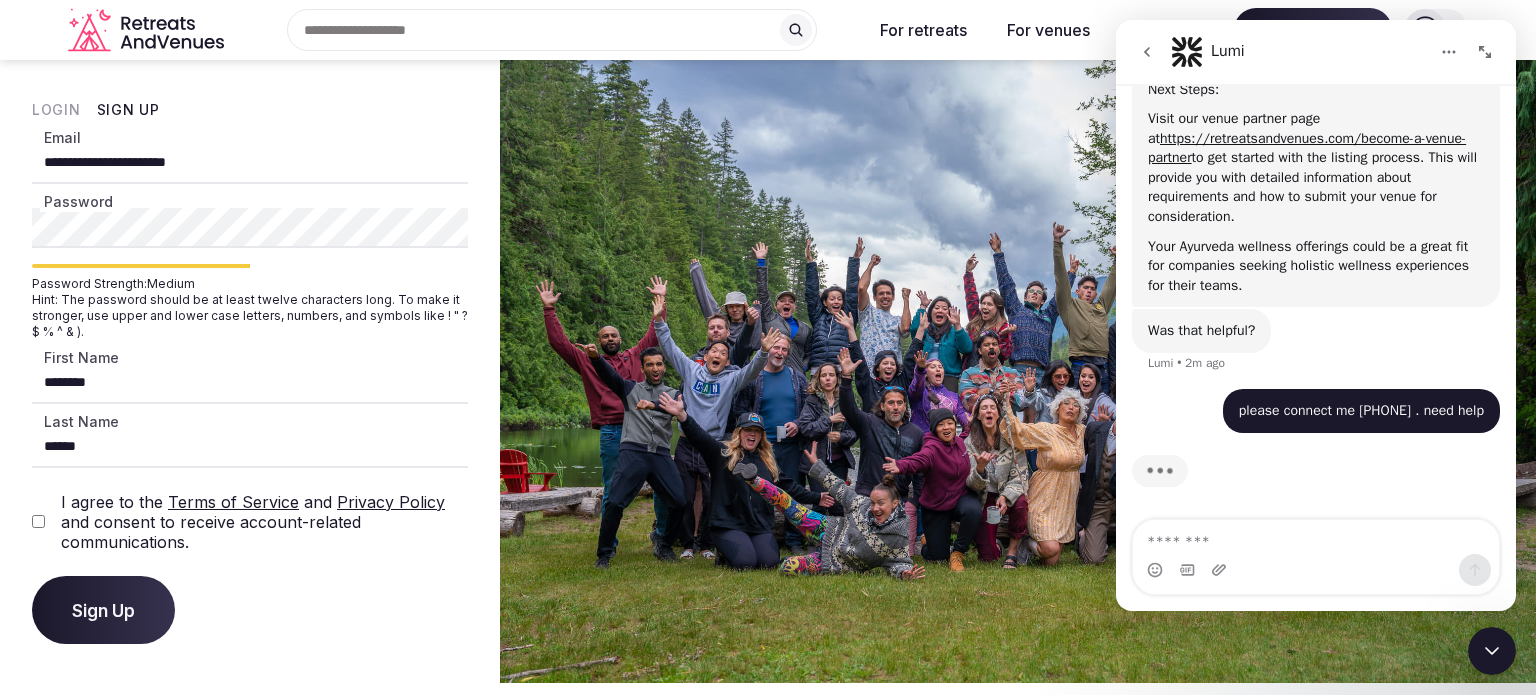 click on "Privacy Policy" at bounding box center [391, 502] 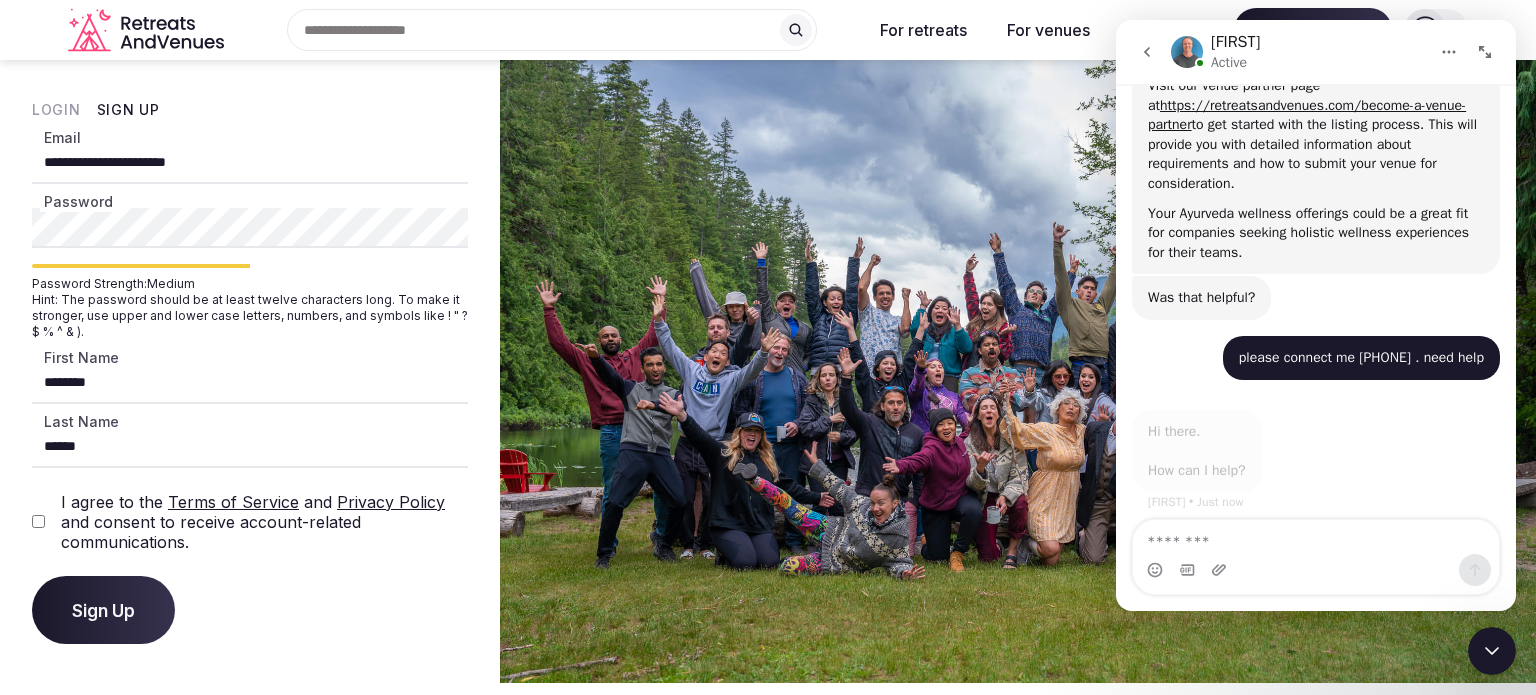 scroll, scrollTop: 2075, scrollLeft: 0, axis: vertical 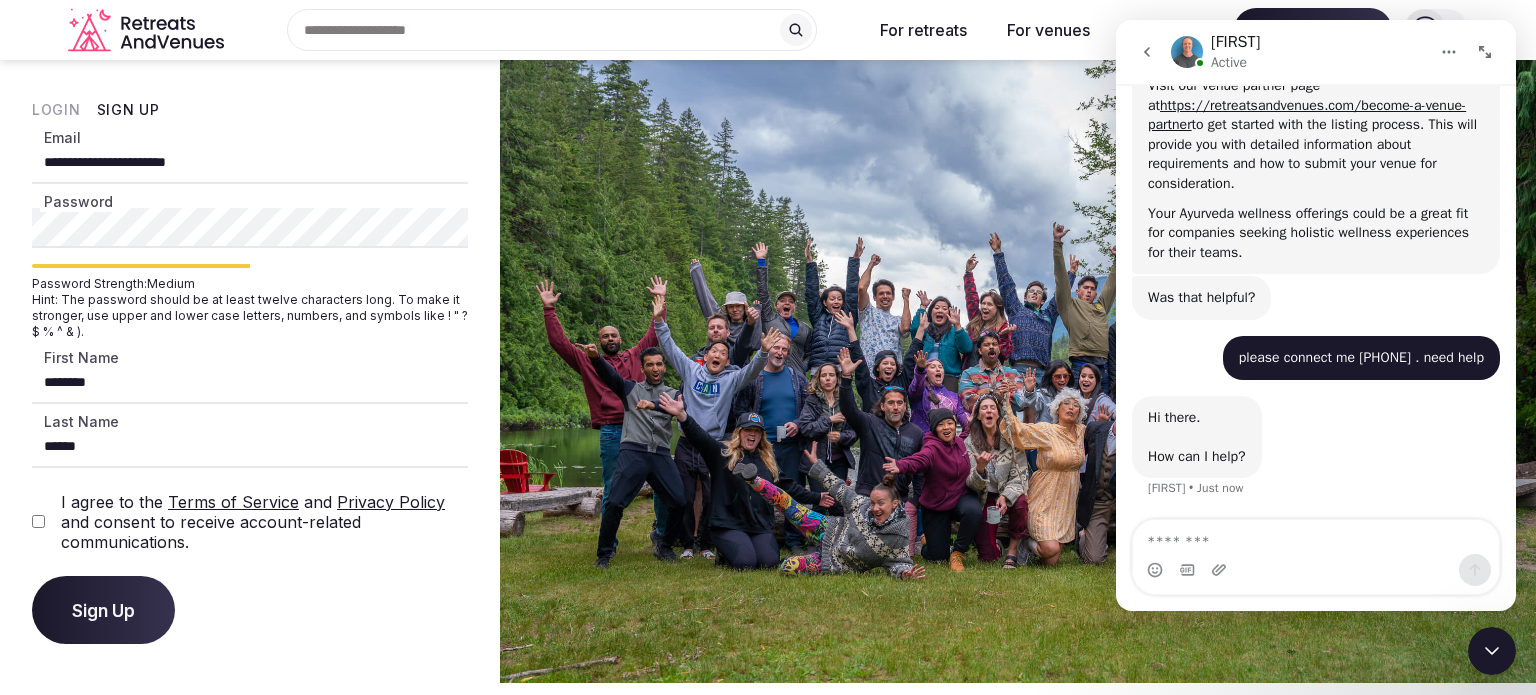 click on "Let's connect" at bounding box center [768, 591] 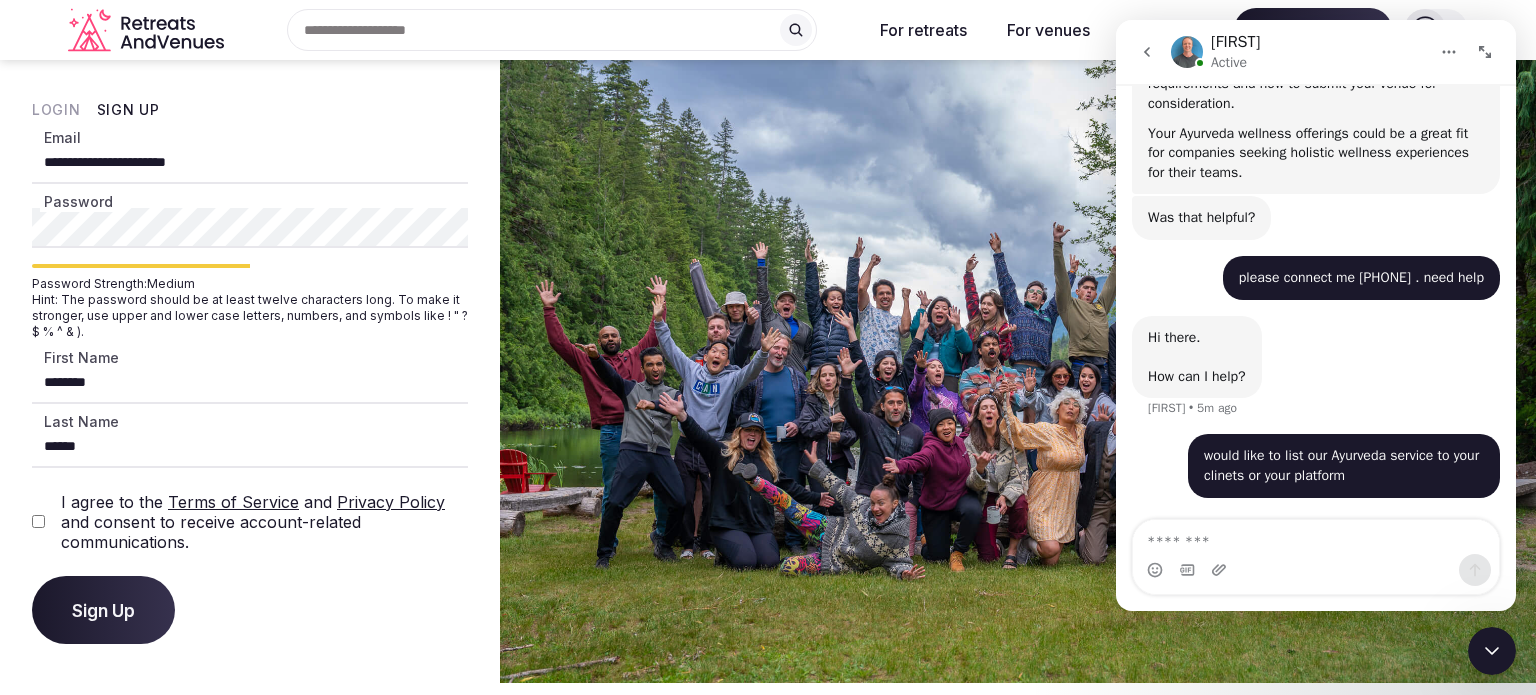 scroll, scrollTop: 2154, scrollLeft: 0, axis: vertical 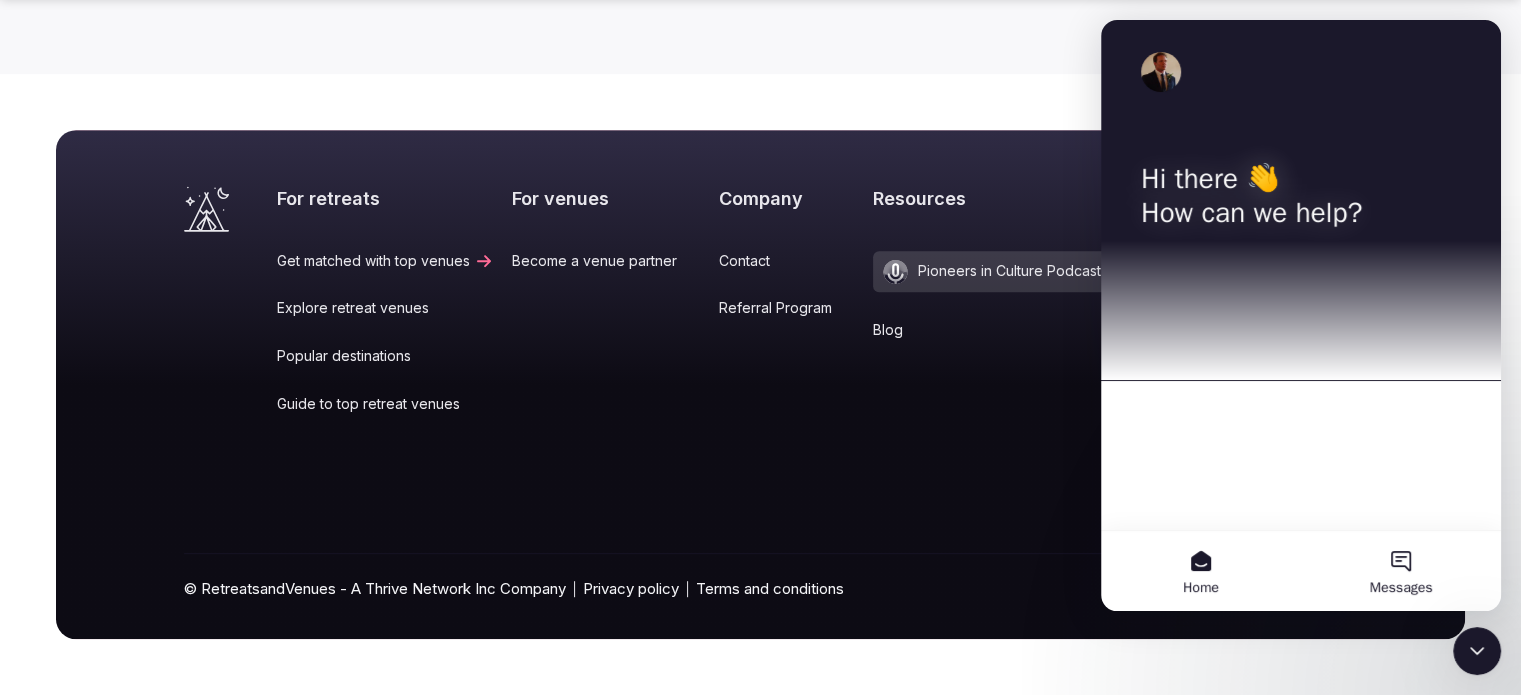 click on "Messages" at bounding box center [1401, 571] 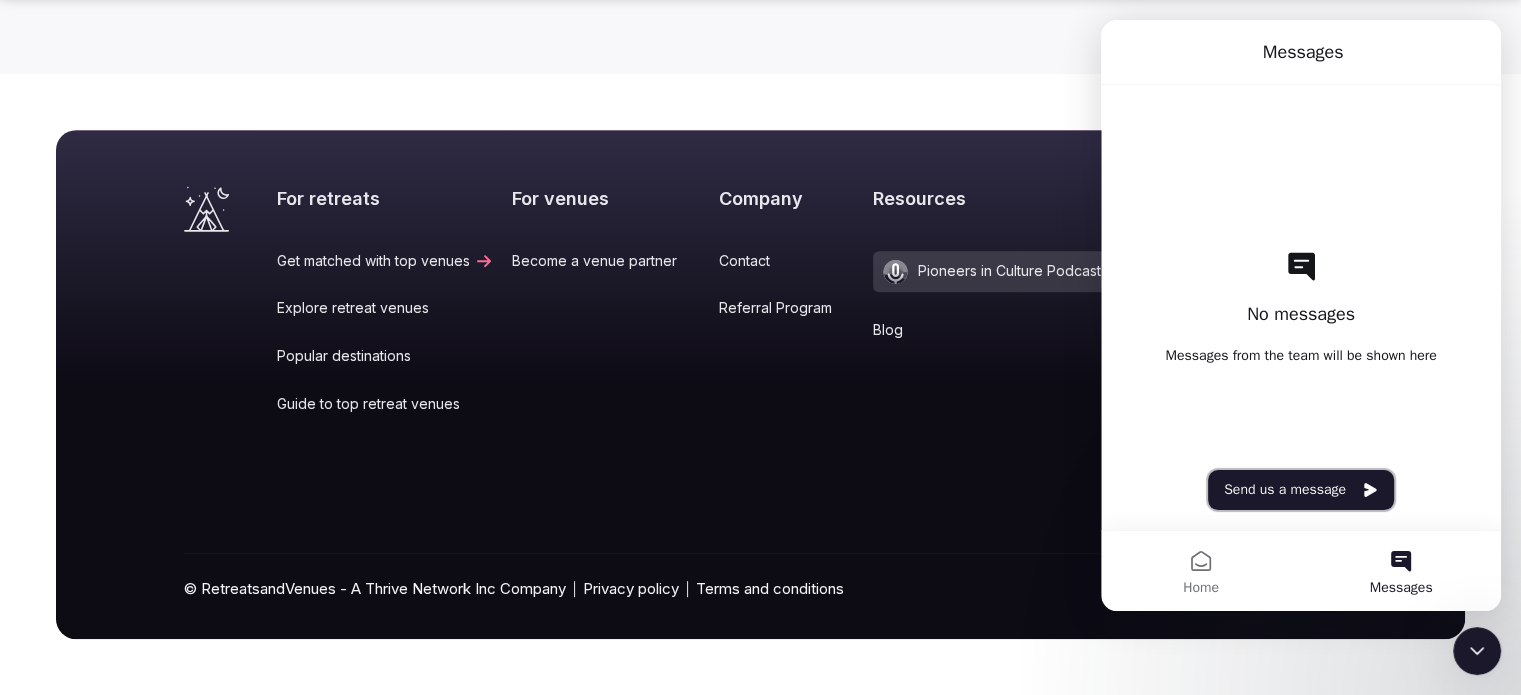 click on "Send us a message" at bounding box center [1301, 490] 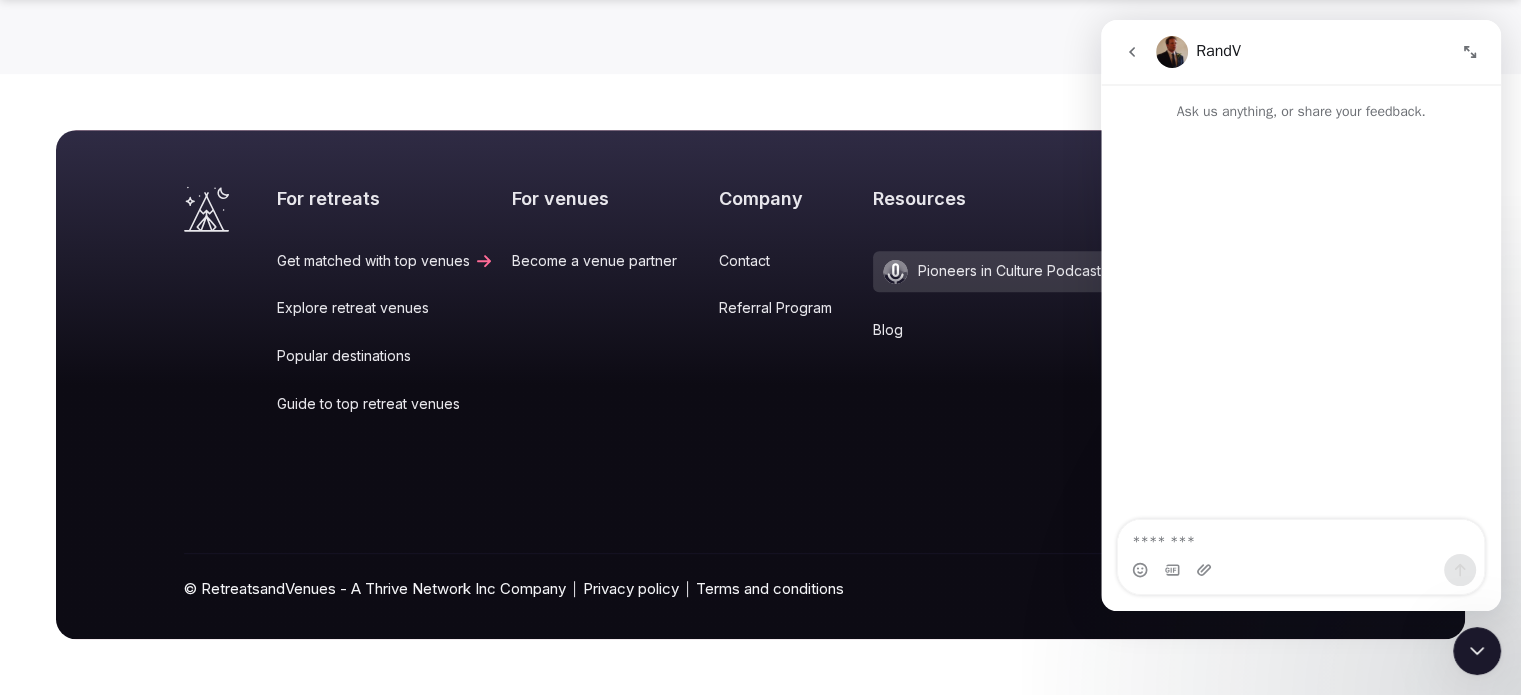 click at bounding box center (1301, 537) 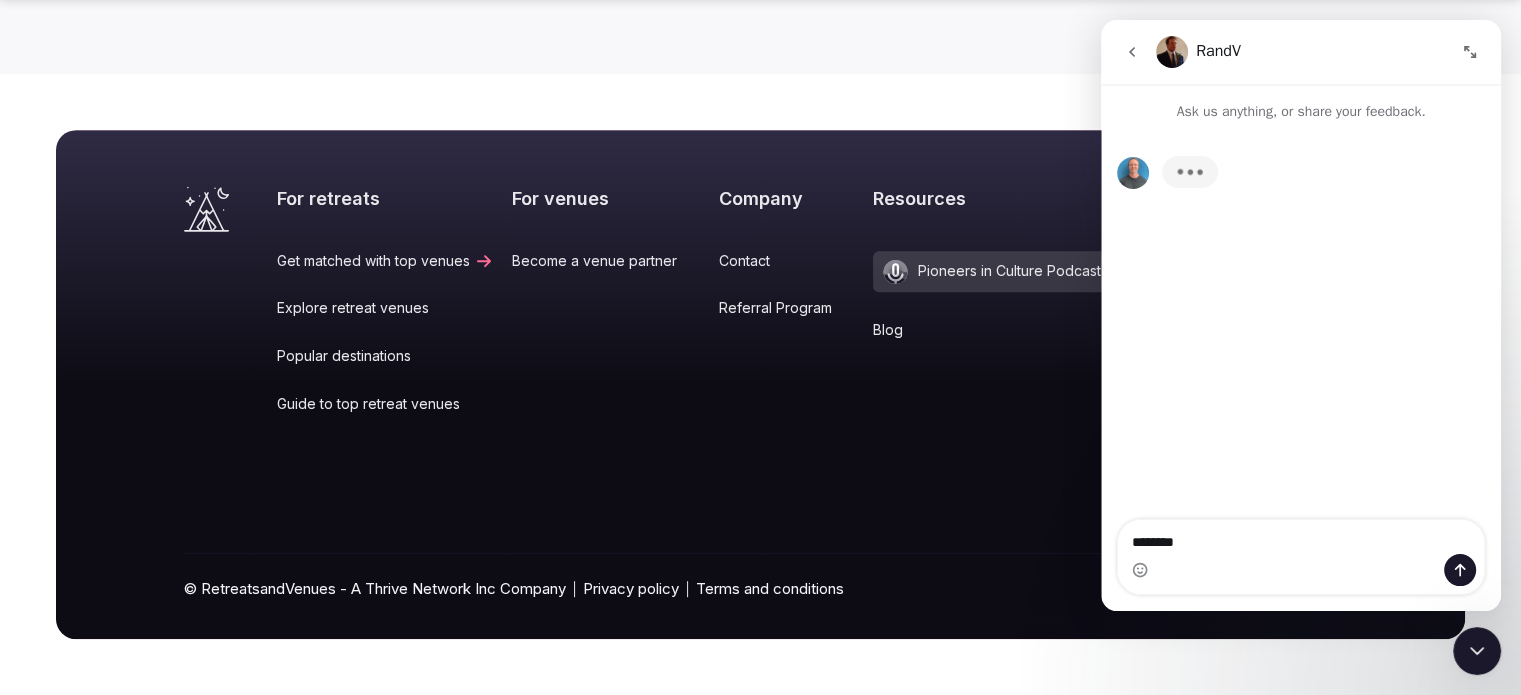 type on "********" 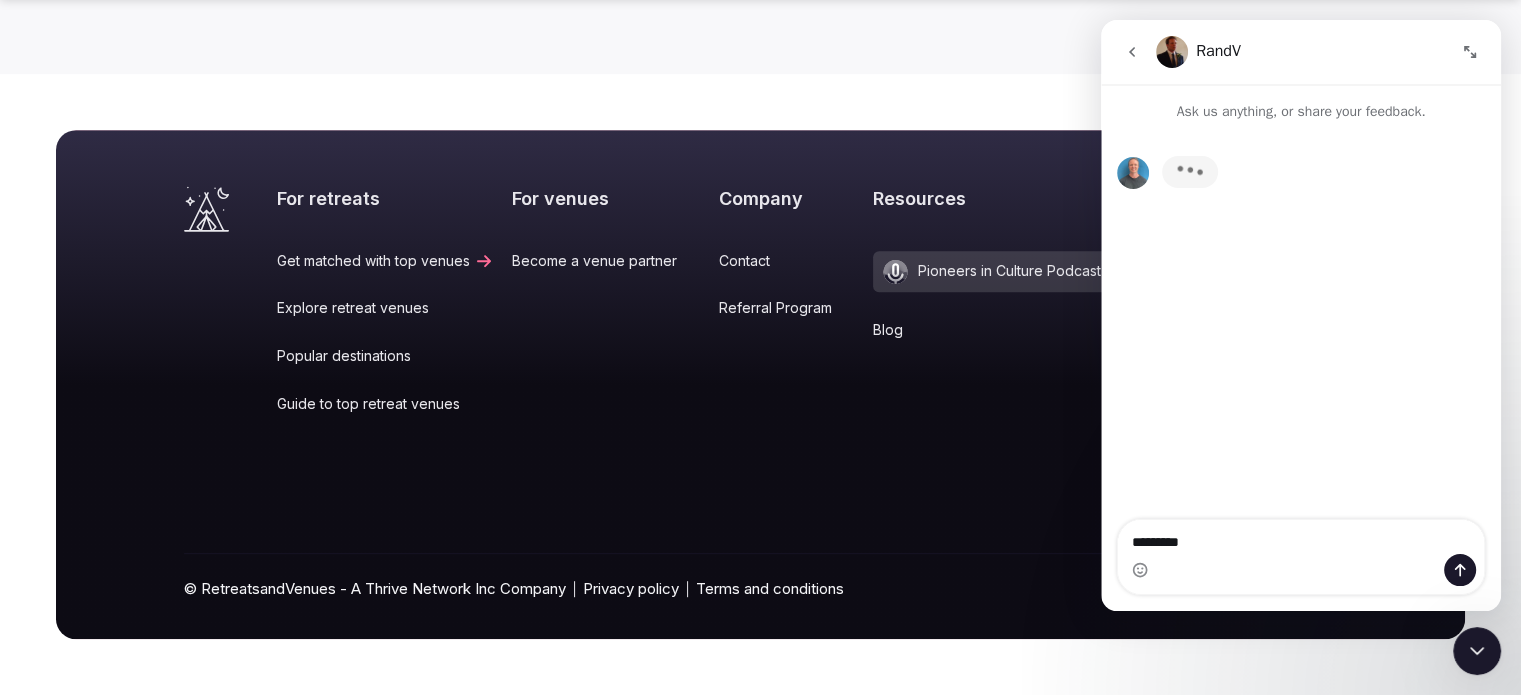 type 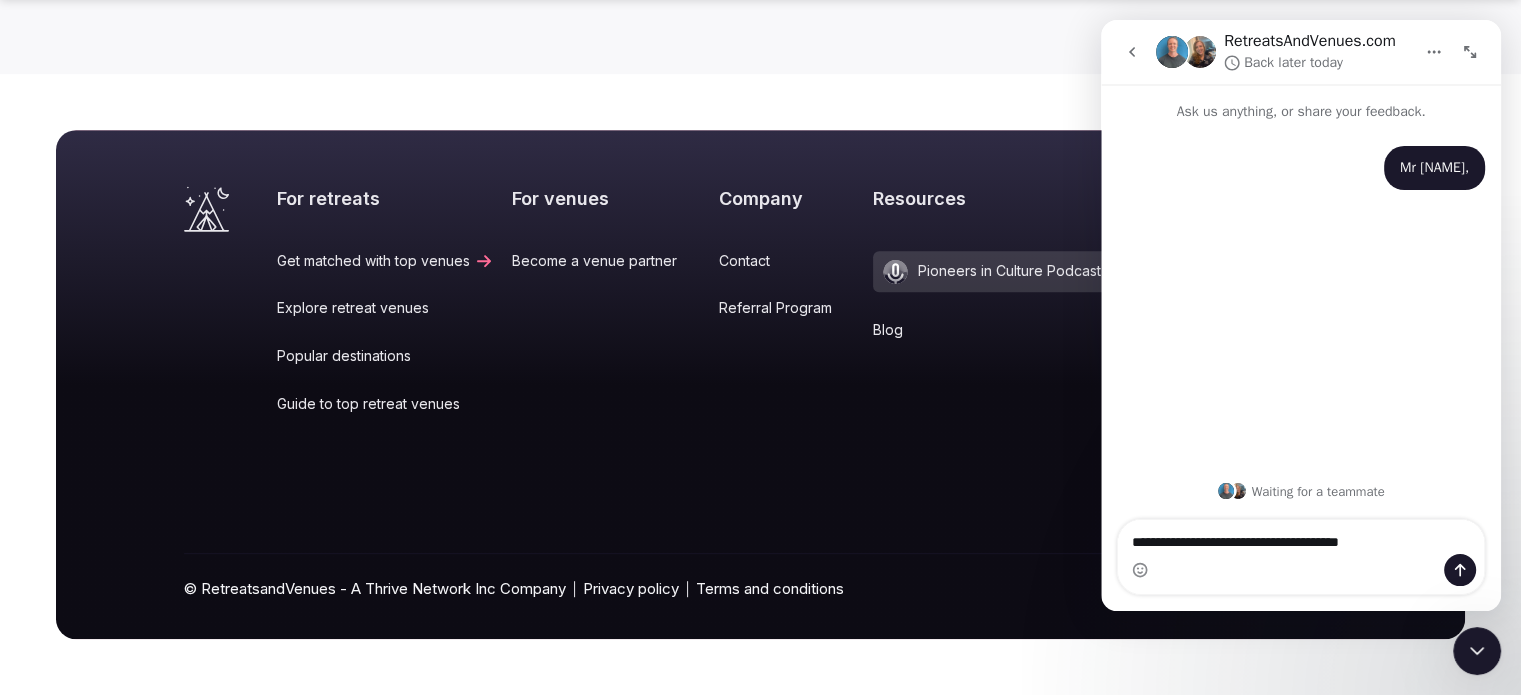 type on "**********" 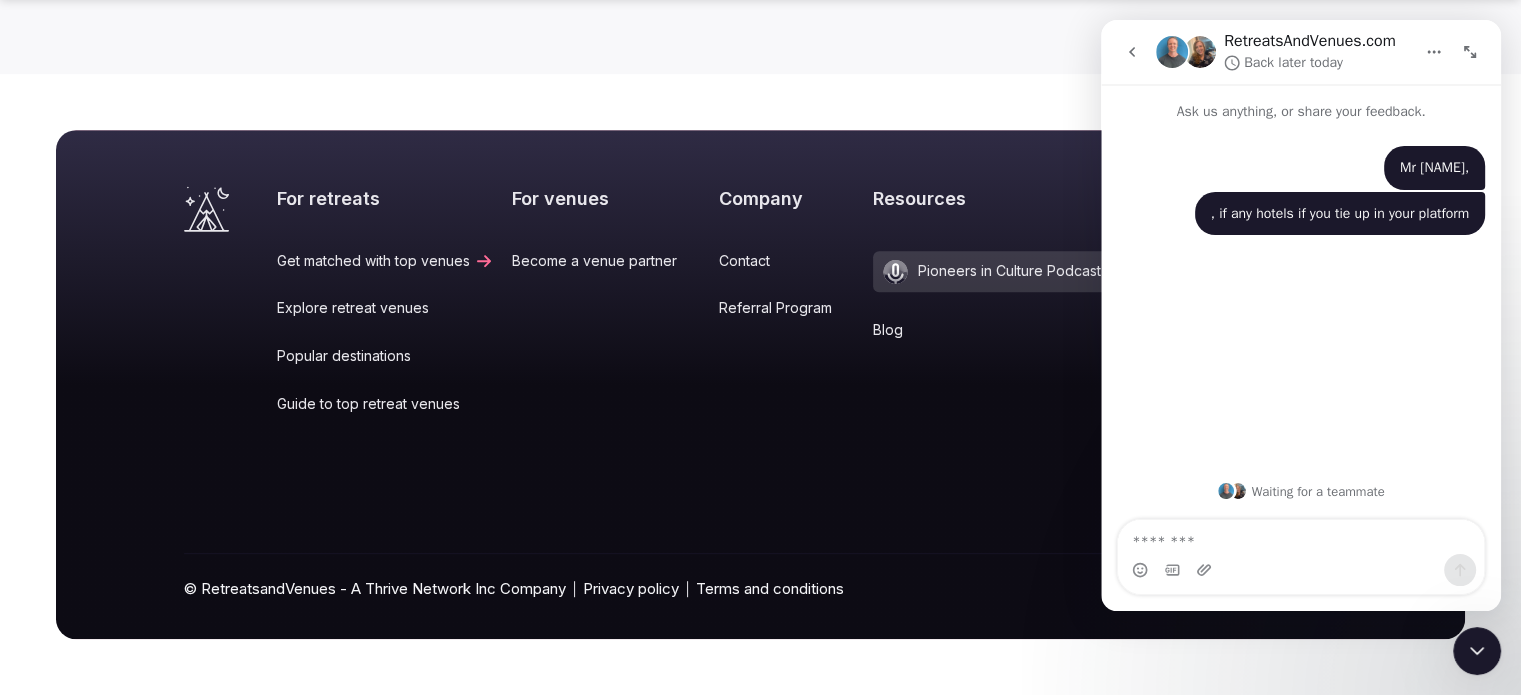 type 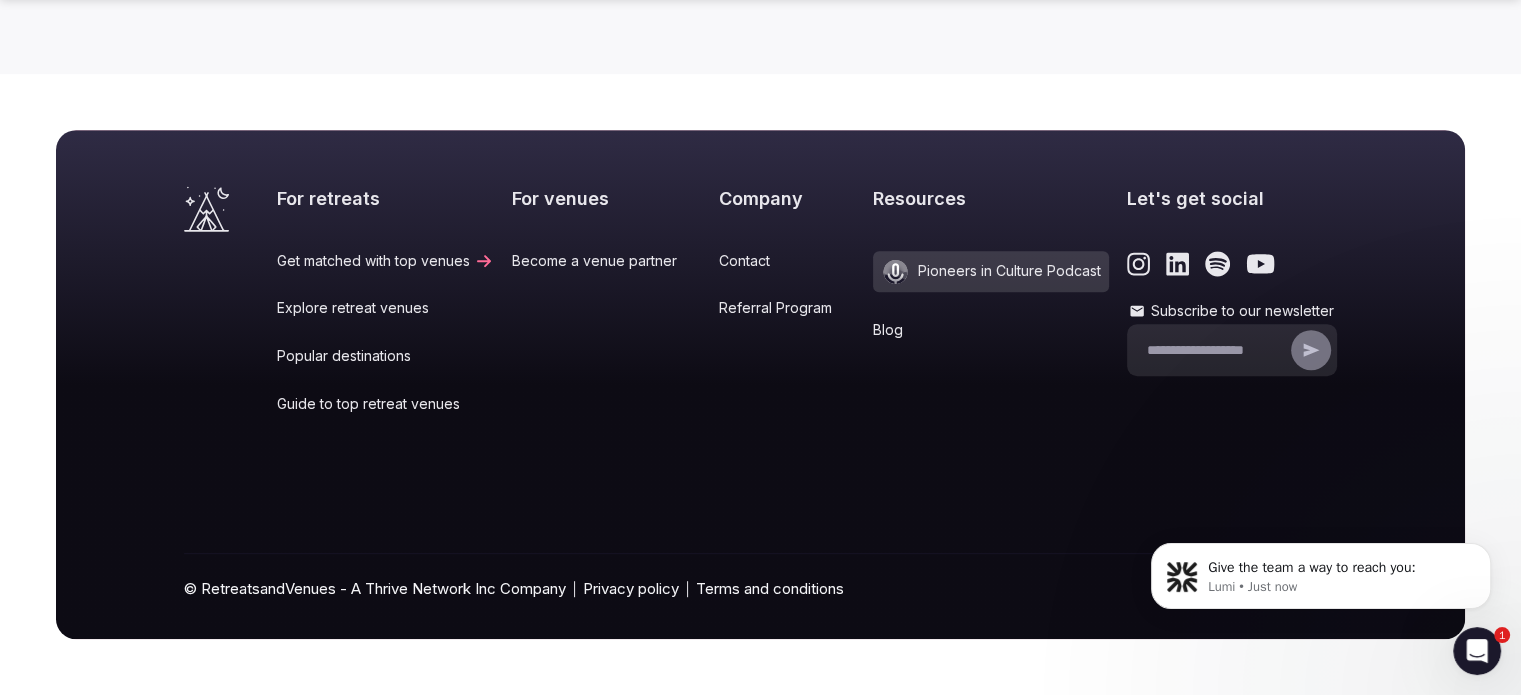 scroll, scrollTop: 0, scrollLeft: 0, axis: both 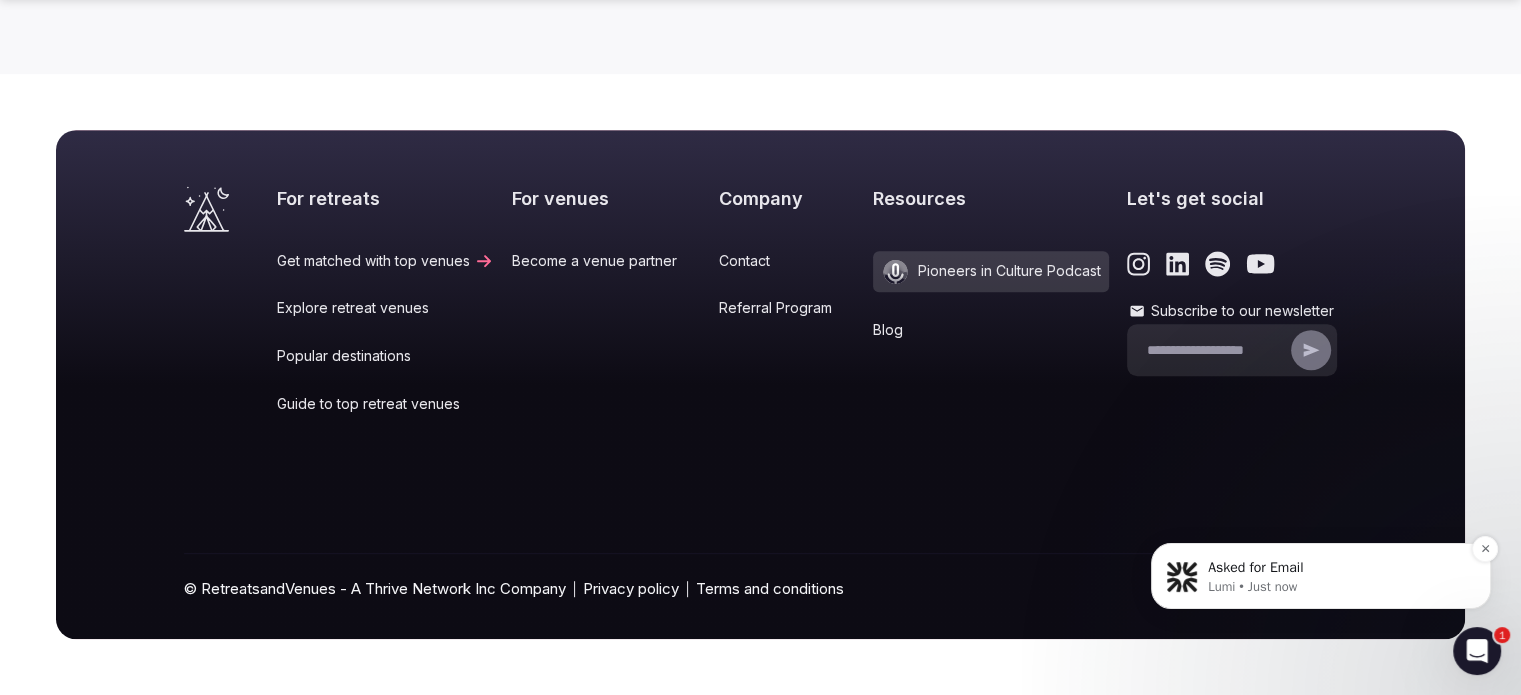 click on "Lumi • Just now" at bounding box center (1337, 587) 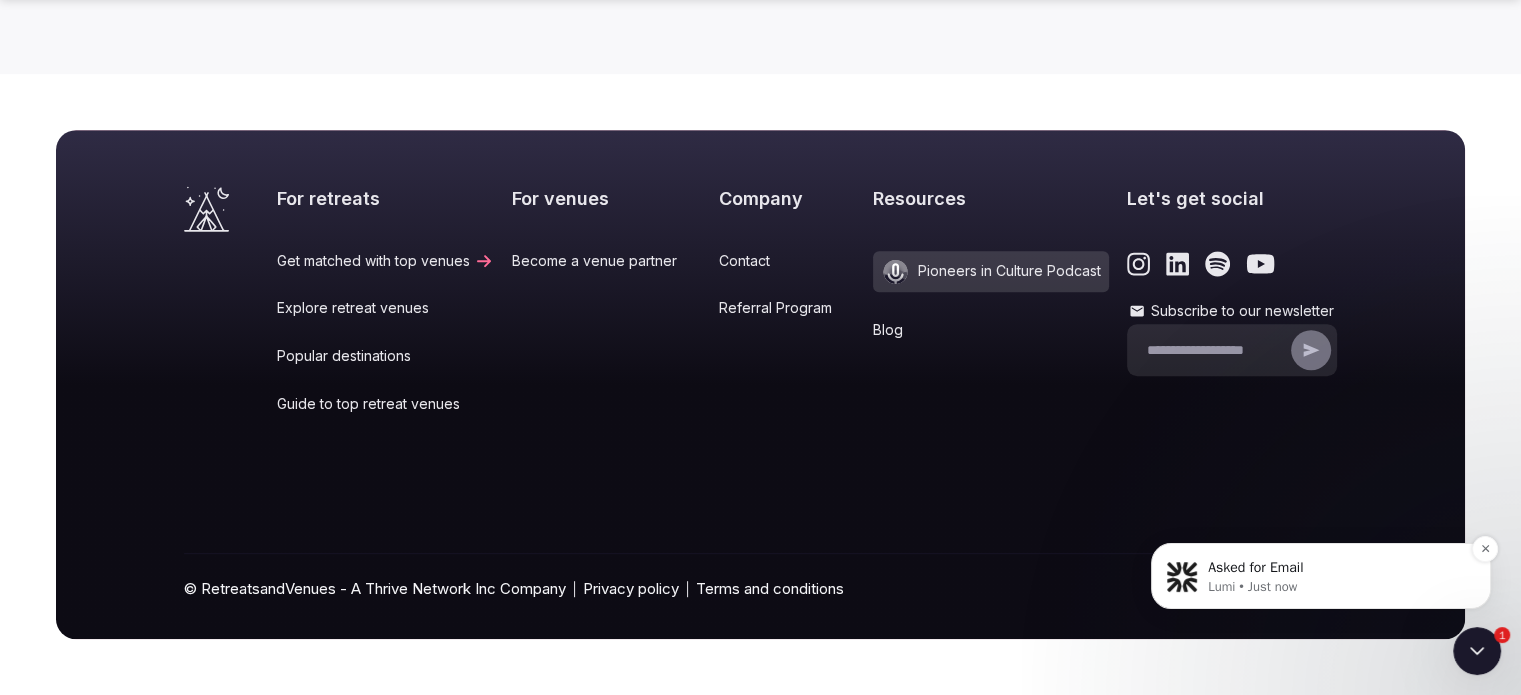 scroll, scrollTop: 0, scrollLeft: 0, axis: both 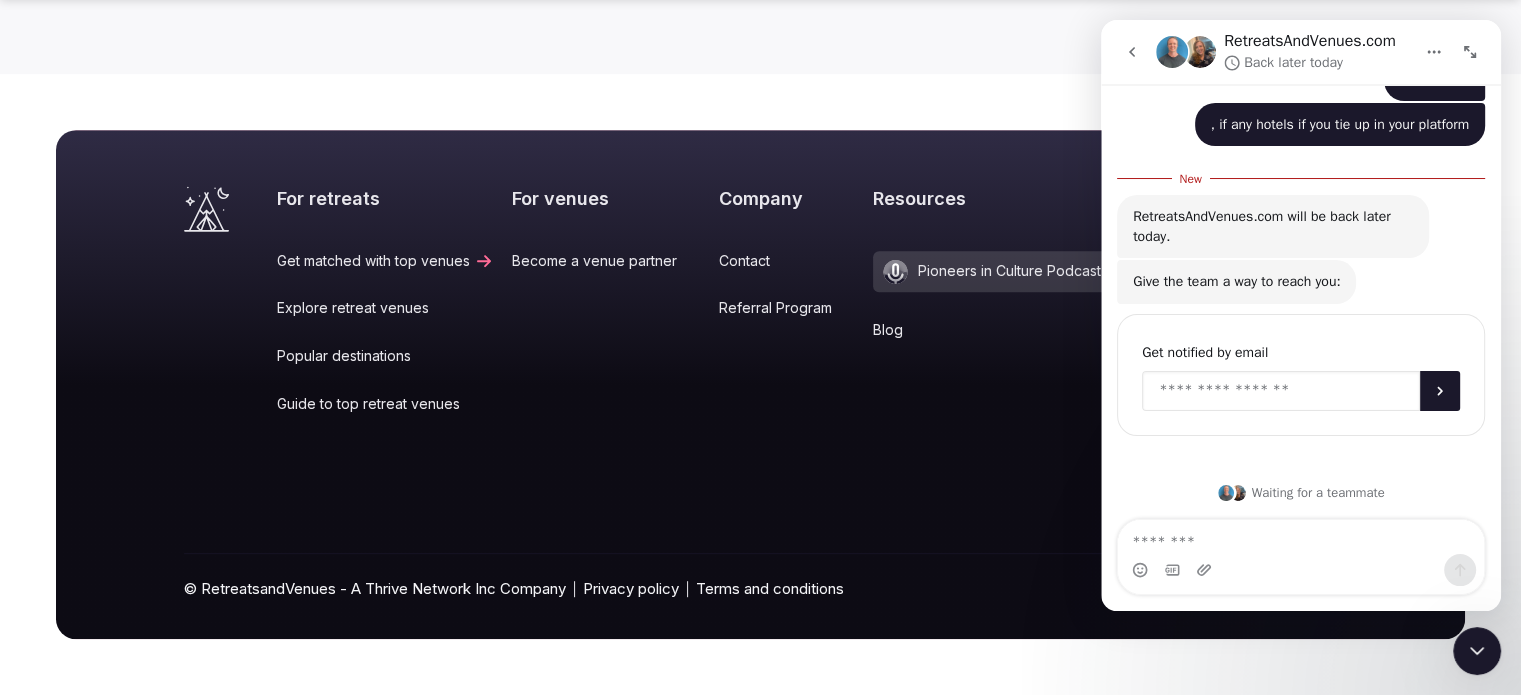 click at bounding box center (1281, 391) 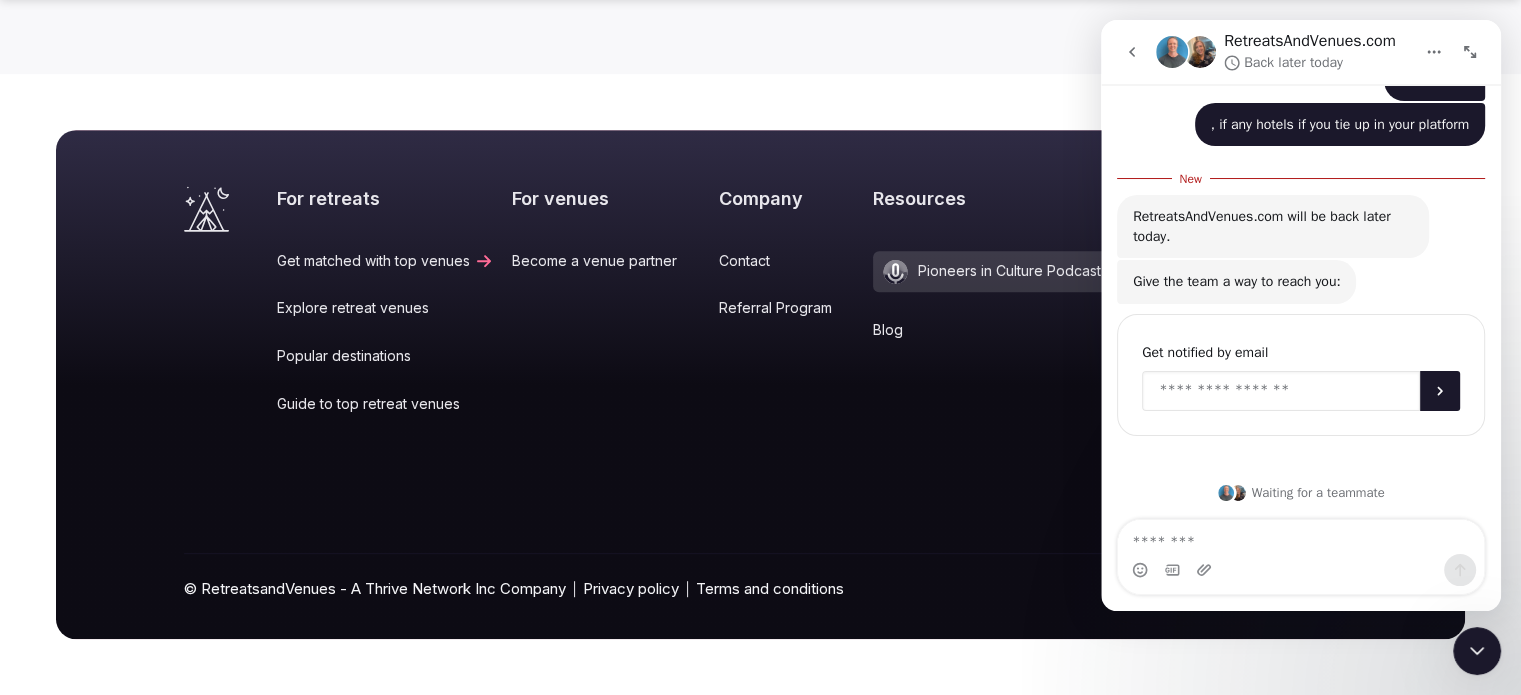 type on "**********" 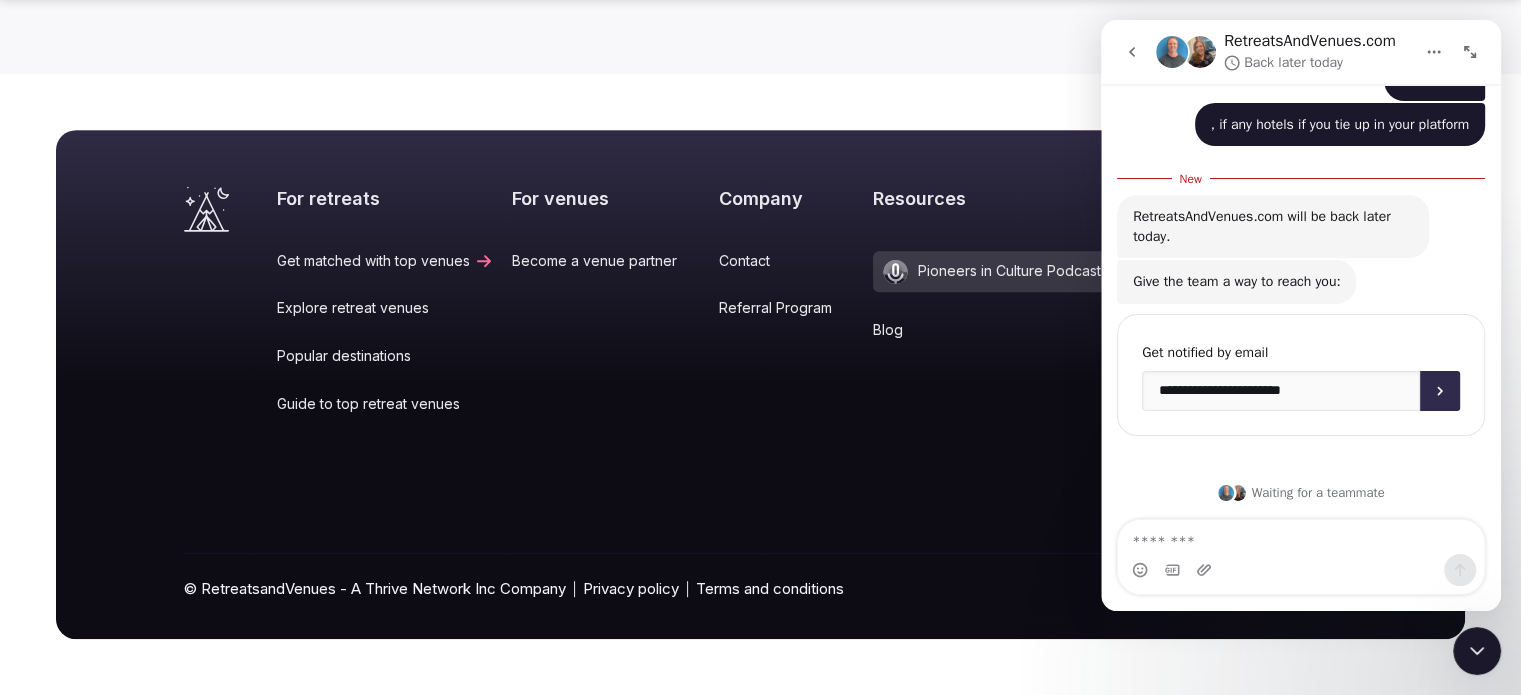 click 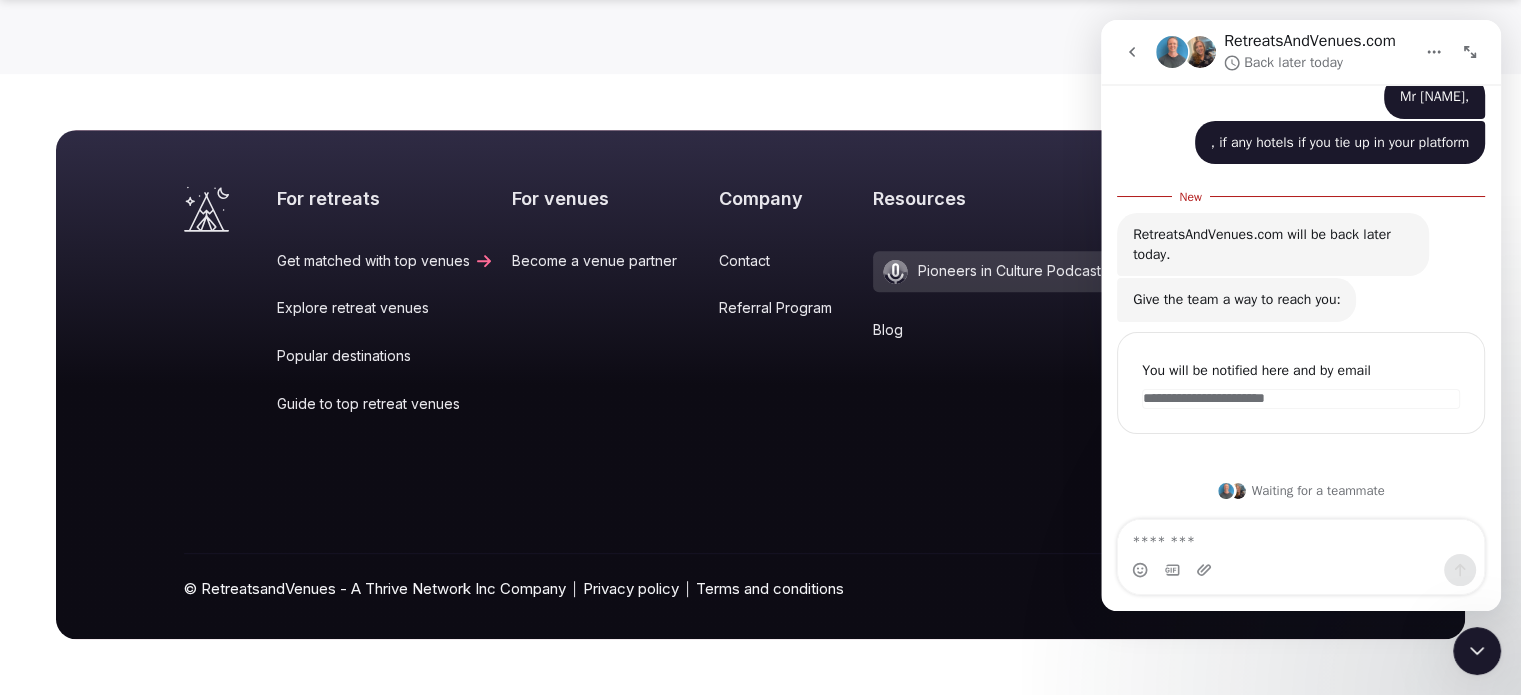 scroll, scrollTop: 69, scrollLeft: 0, axis: vertical 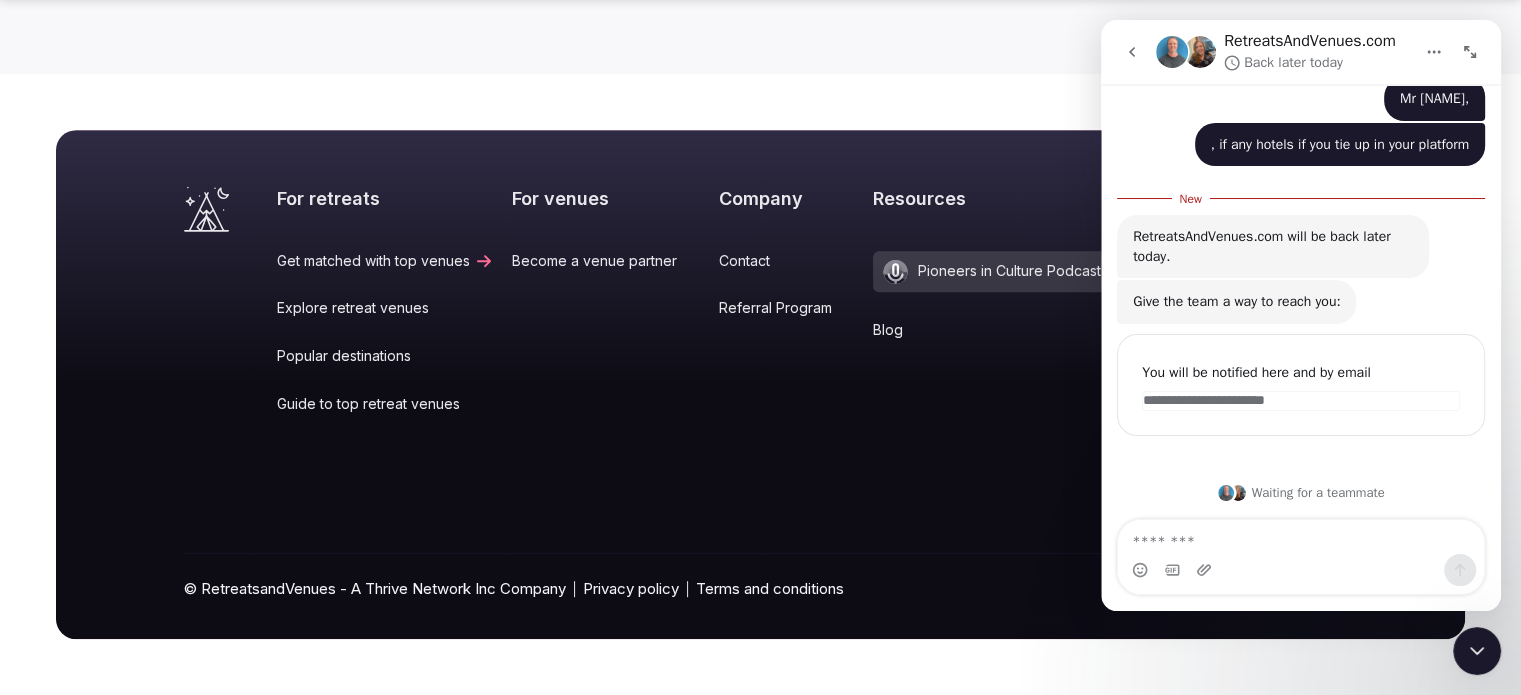 click on "Resources Pioneers in Culture Podcast Blog" at bounding box center [991, 314] 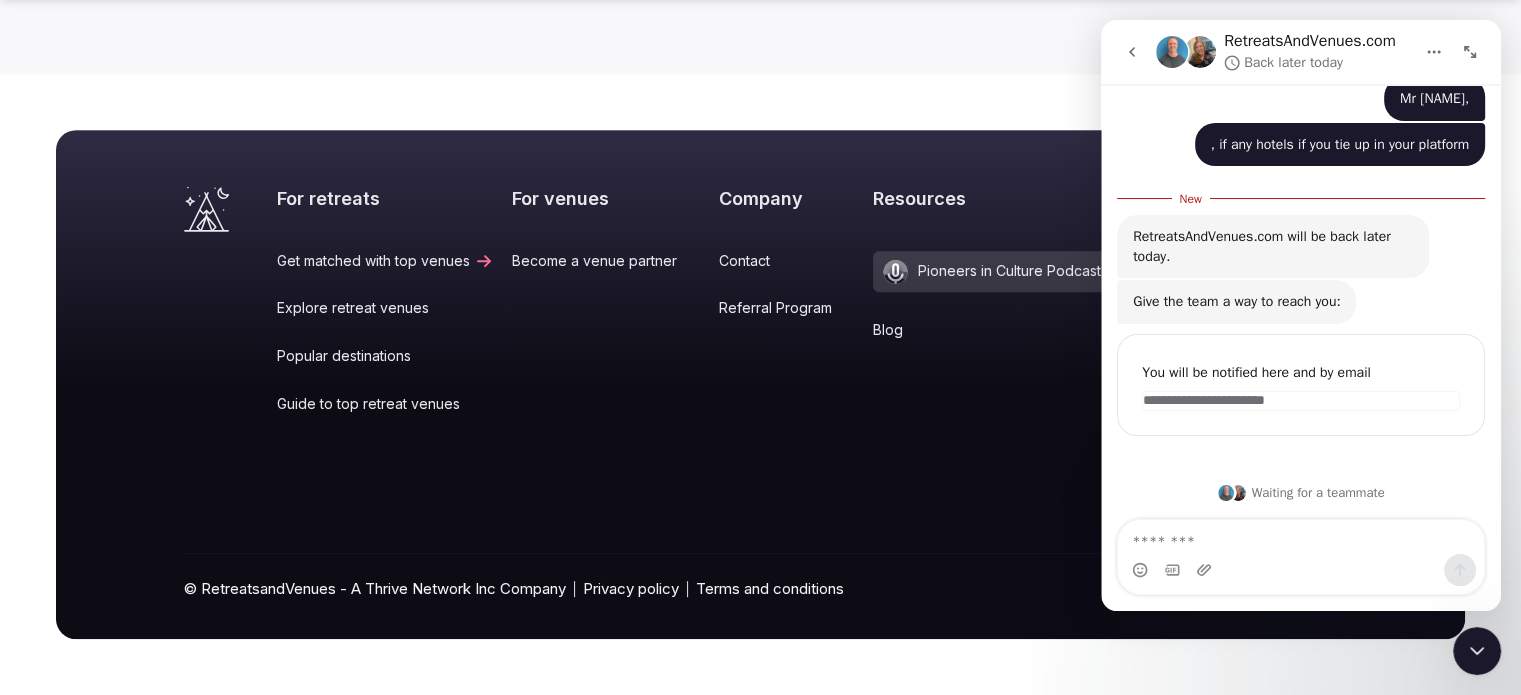 click on "For retreats Get matched with top venues Explore retreat venues Popular destinations Guide to top retreat venues For venues Become a venue partner Company Contact Referral Program Resources Pioneers in Culture Podcast Blog Let's get social Subscribe to our newsletter © RetreatsandVenues - A Thrive Network Inc Company Privacy policy Terms and conditions" at bounding box center (760, 385) 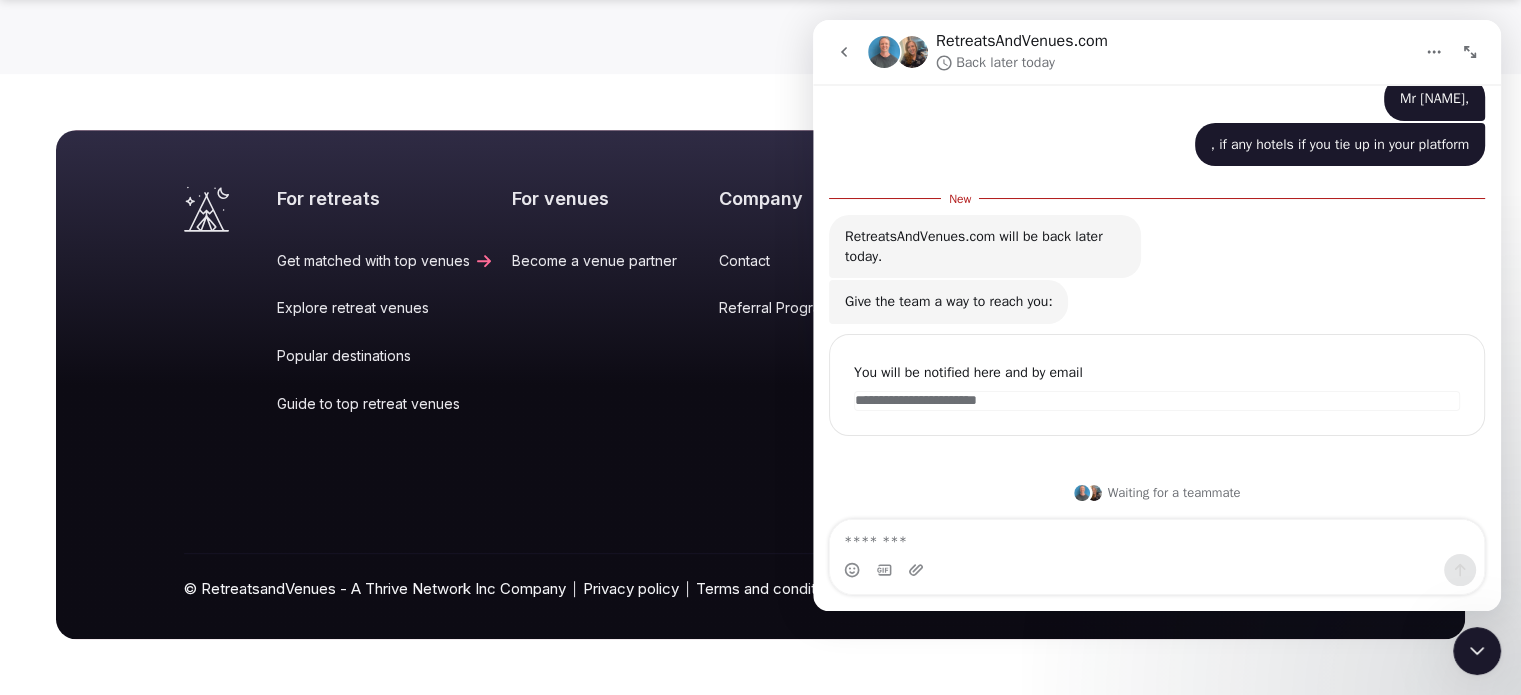 scroll, scrollTop: 49, scrollLeft: 0, axis: vertical 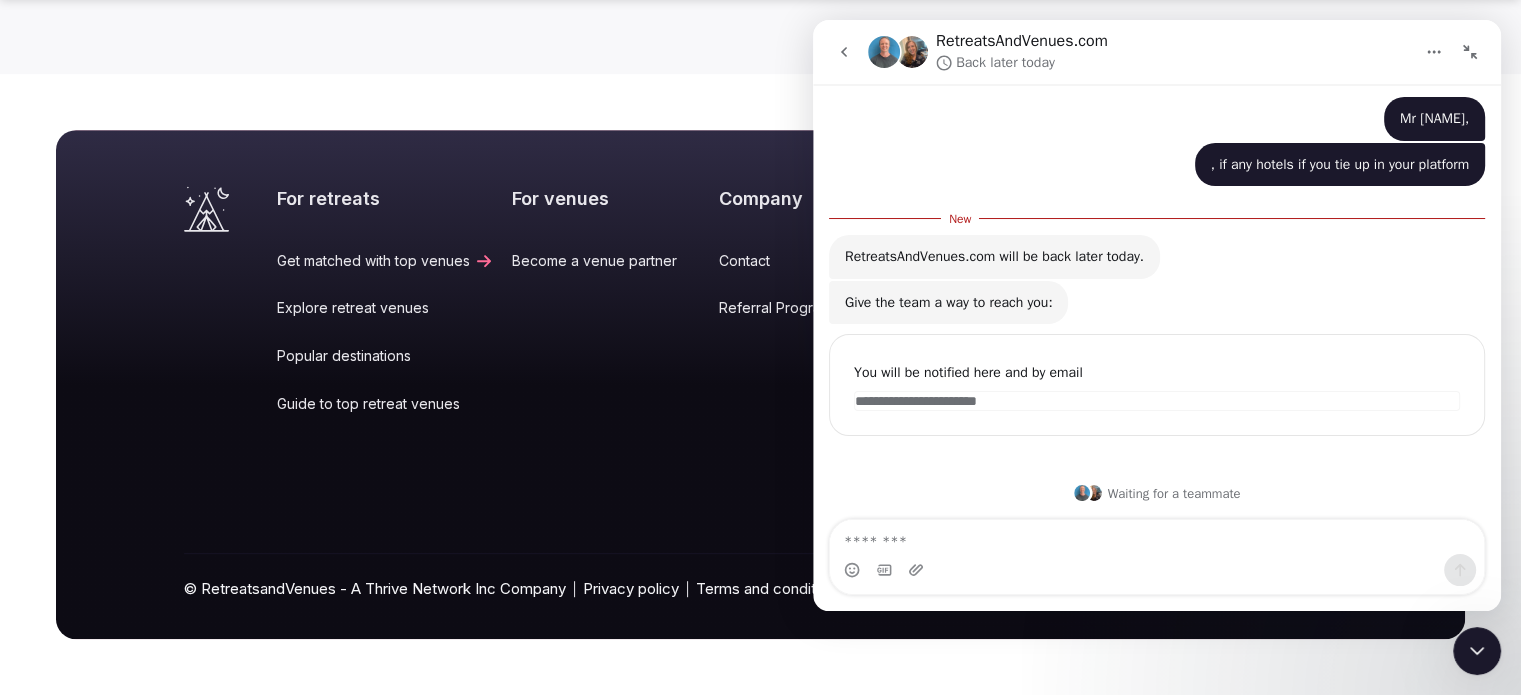 click 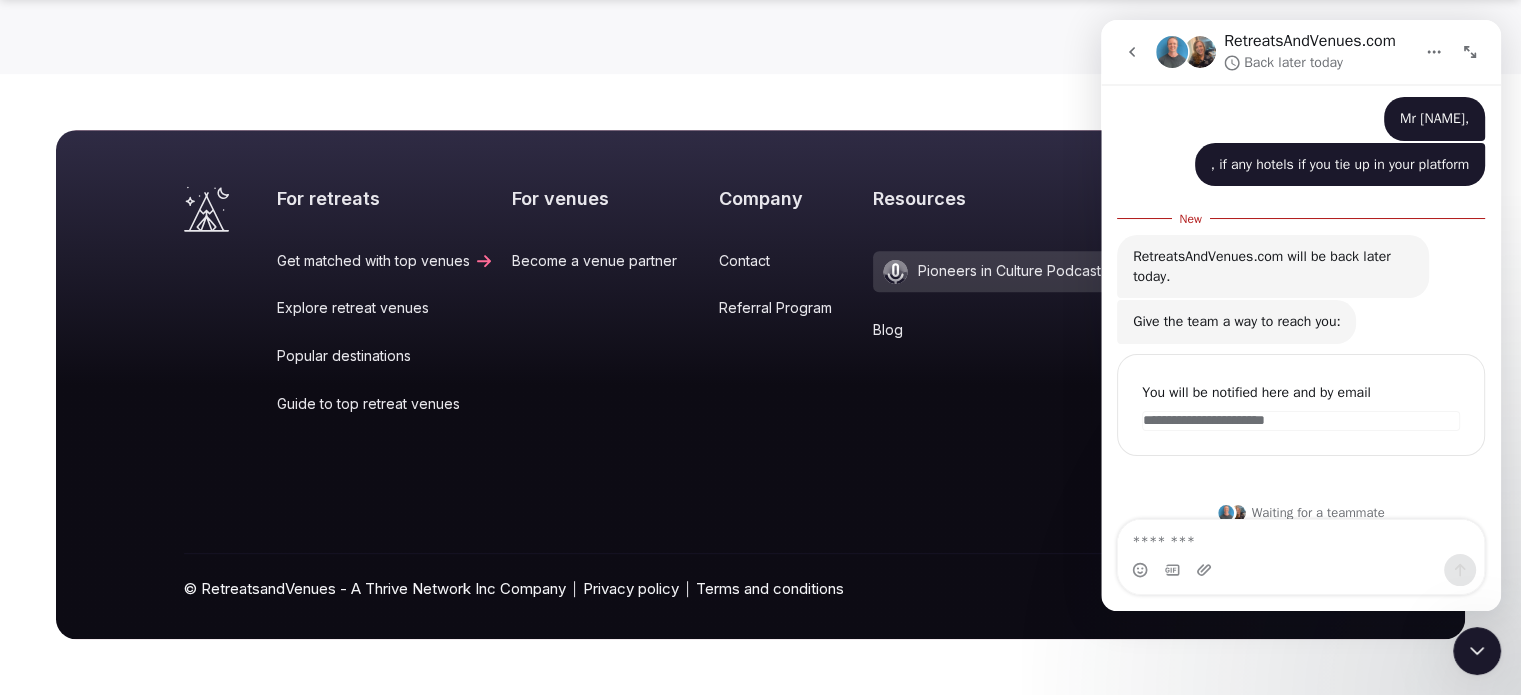 scroll, scrollTop: 69, scrollLeft: 0, axis: vertical 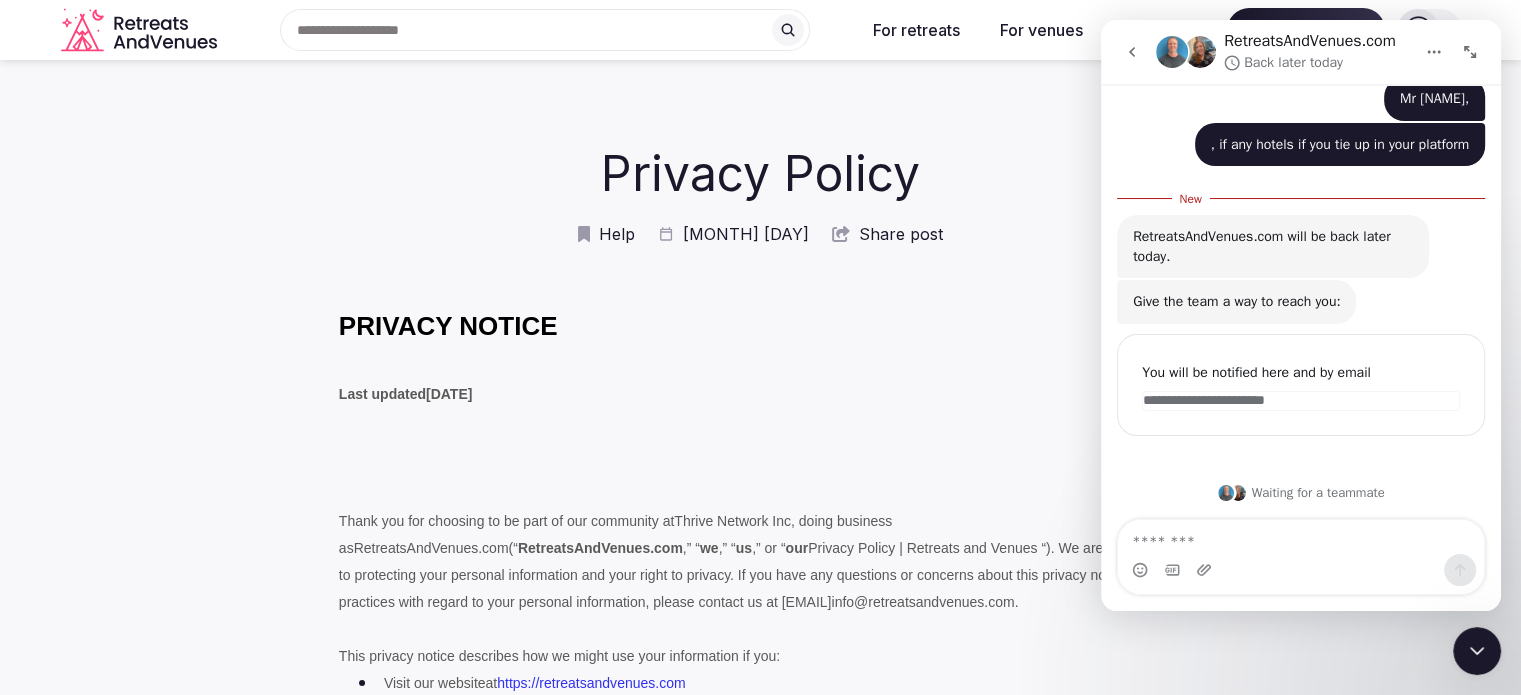 click 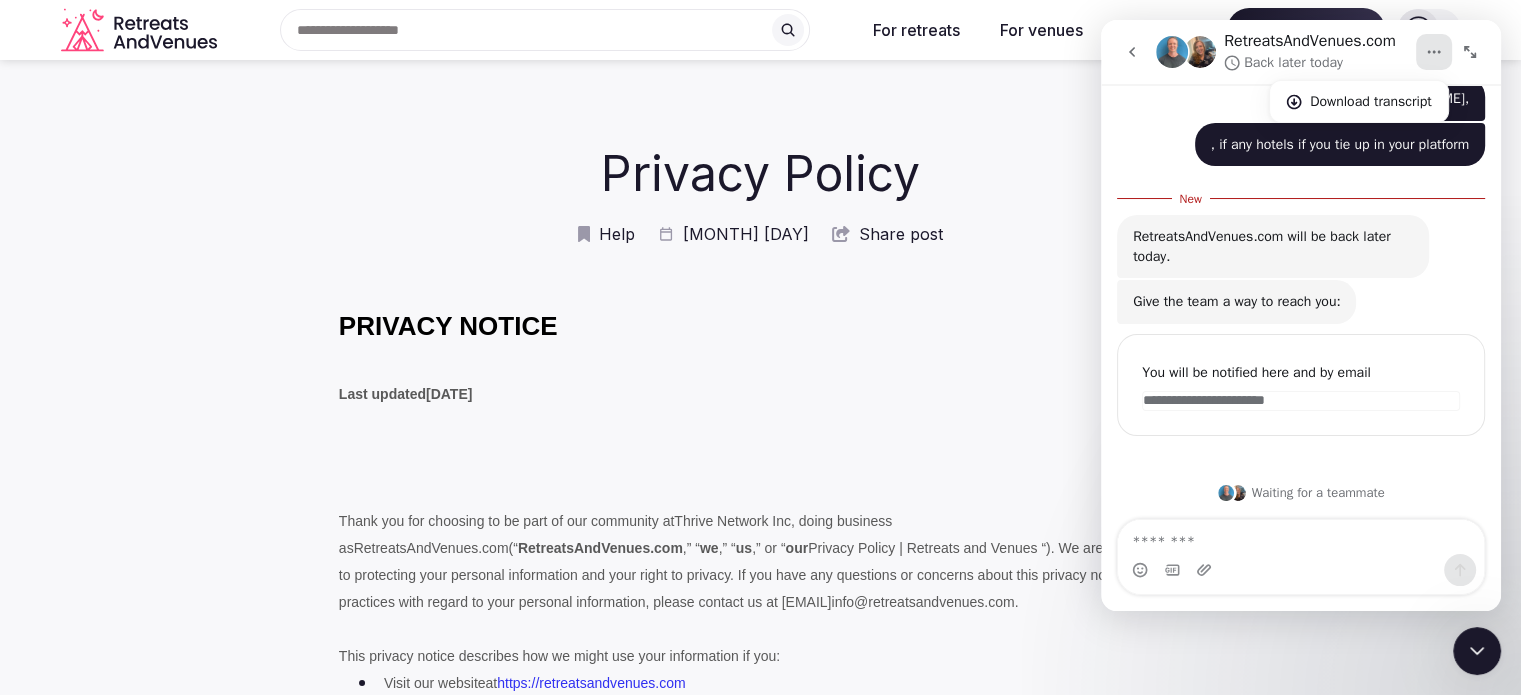 click on "Privacy Policy Help Feb 11 Share post
PRIVACY NOTICE Last updated  February 22, 2024 Thank you for choosing to be part of our community at  Thrive Network Inc , doing business as  RetreatsAndVenues.com  (“ RetreatsAndVenues.com ,” “ we ,” “ us ,” or “ our “). We are committed to protecting your personal information and your right to privacy. If you have any questions or concerns about this privacy notice or our practices with regard to your personal information, please contact us at  info@retreatsandvenues.com . This privacy notice describes how we might use your information if you: Visit our website  at  https://retreatsandvenues.com Engage with us in other related ways ― including any sales, marketing, or events In this privacy notice, if we refer to: “ Website ,” we are referring to any website of ours that references or links to this policy “ Services ,” we are referring to our  Website,  and other related services, including any sales, marketing, or events   ;" at bounding box center [760, 8139] 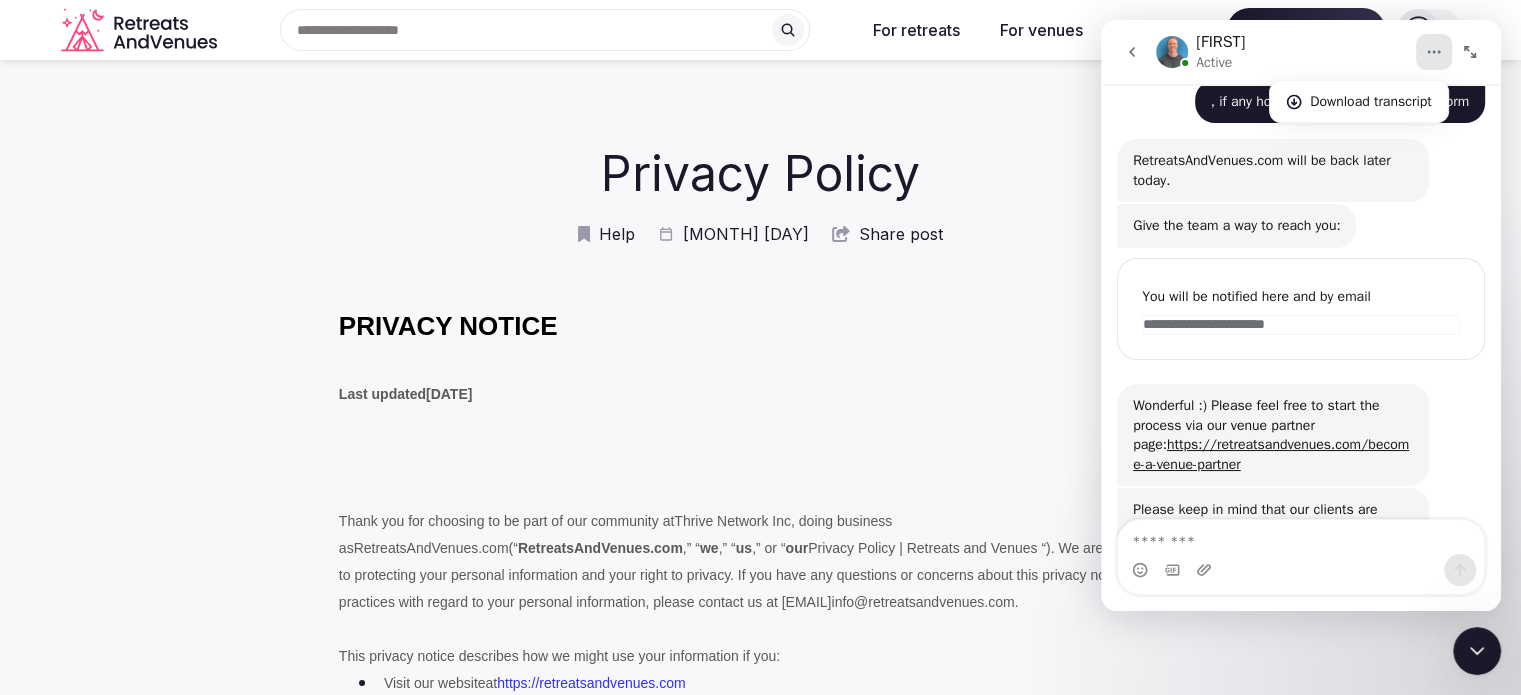 scroll, scrollTop: 204, scrollLeft: 0, axis: vertical 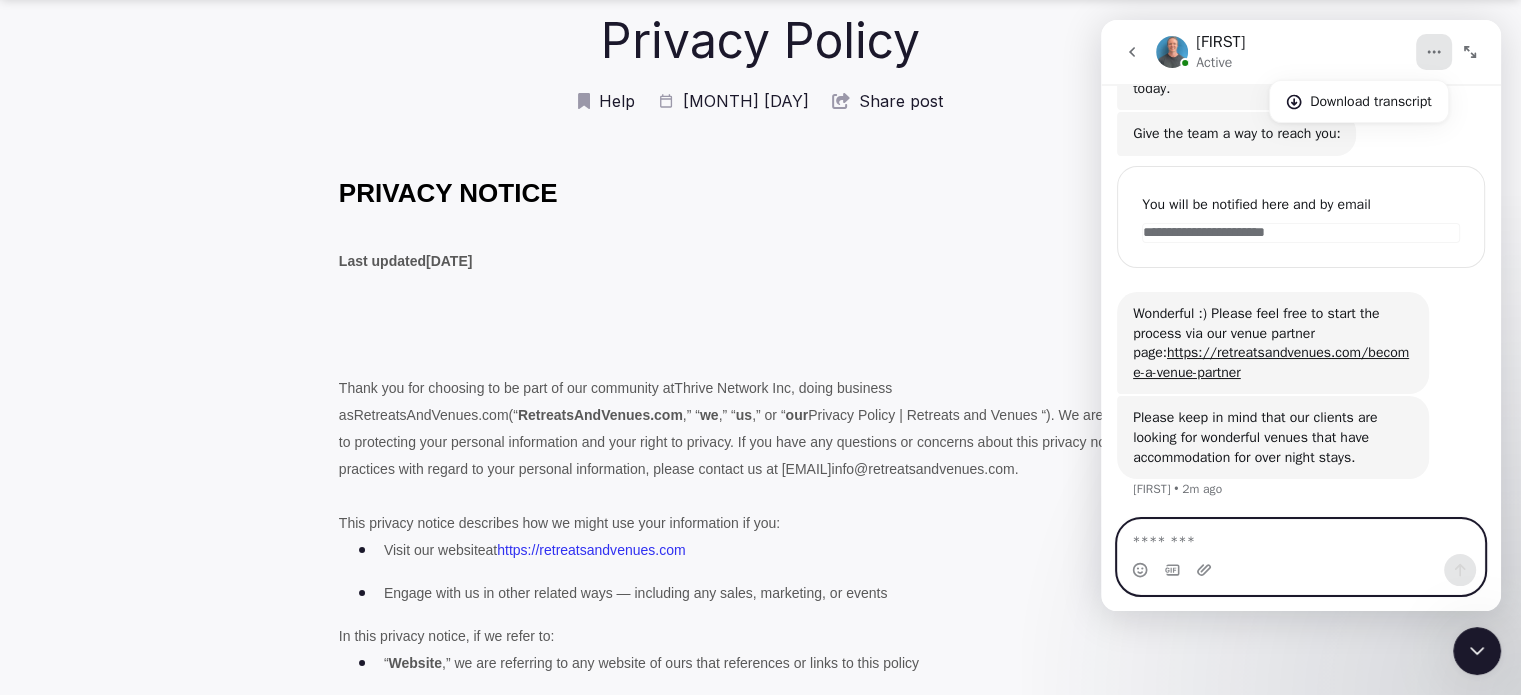 click at bounding box center (1301, 537) 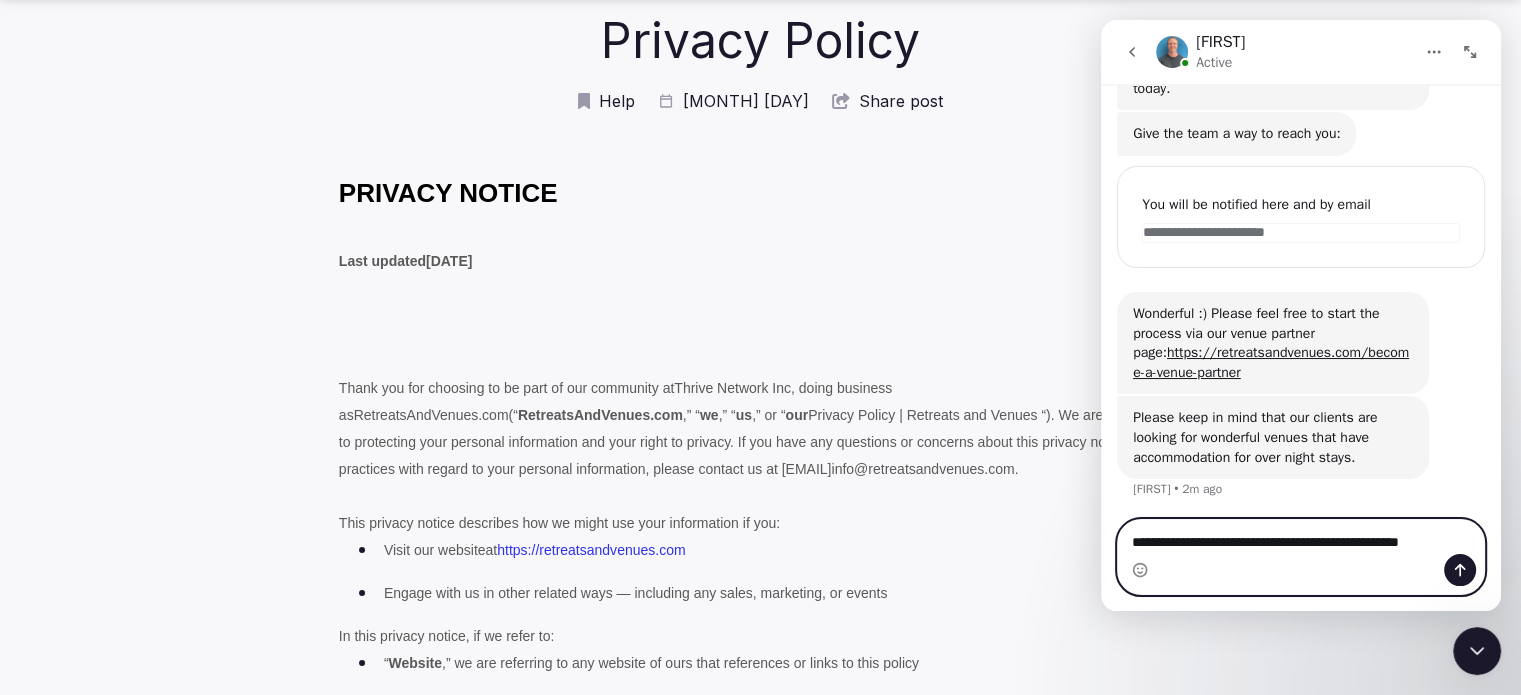 scroll, scrollTop: 224, scrollLeft: 0, axis: vertical 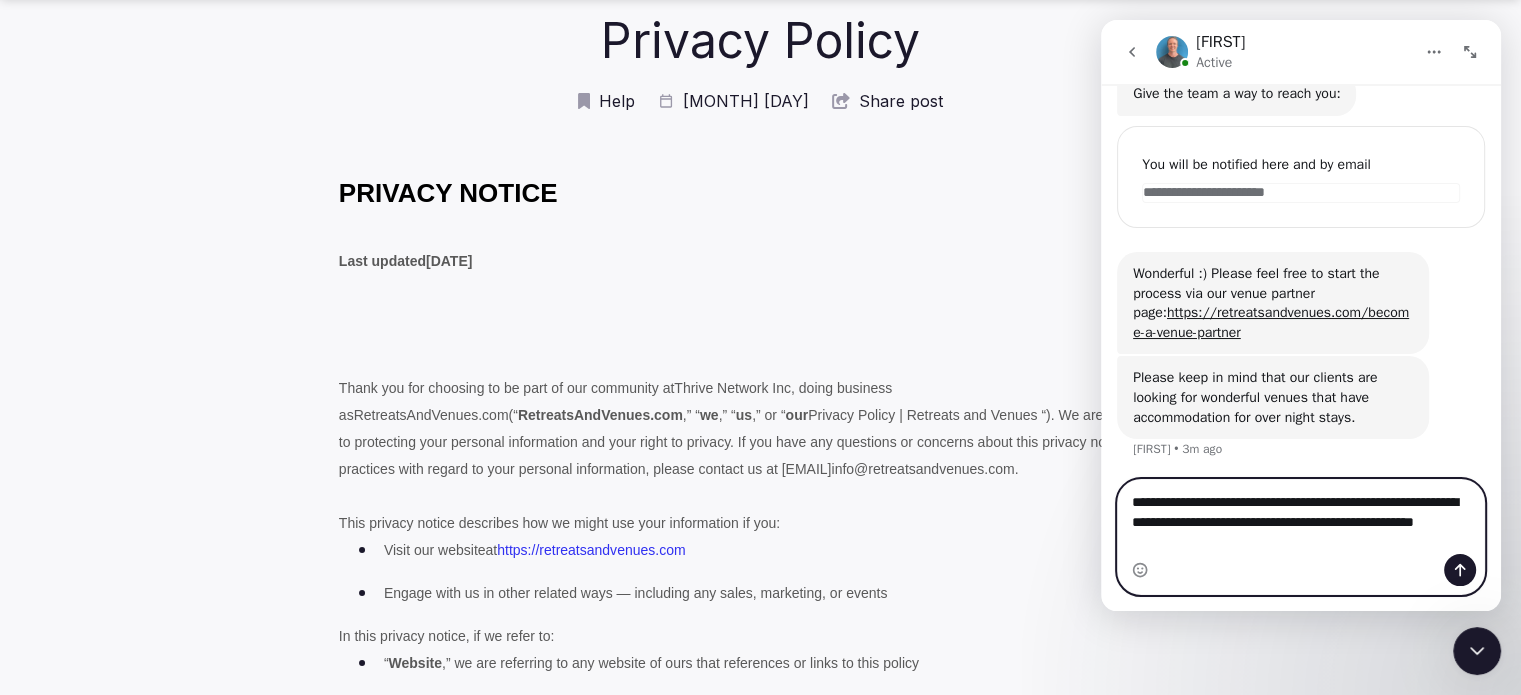 type on "**********" 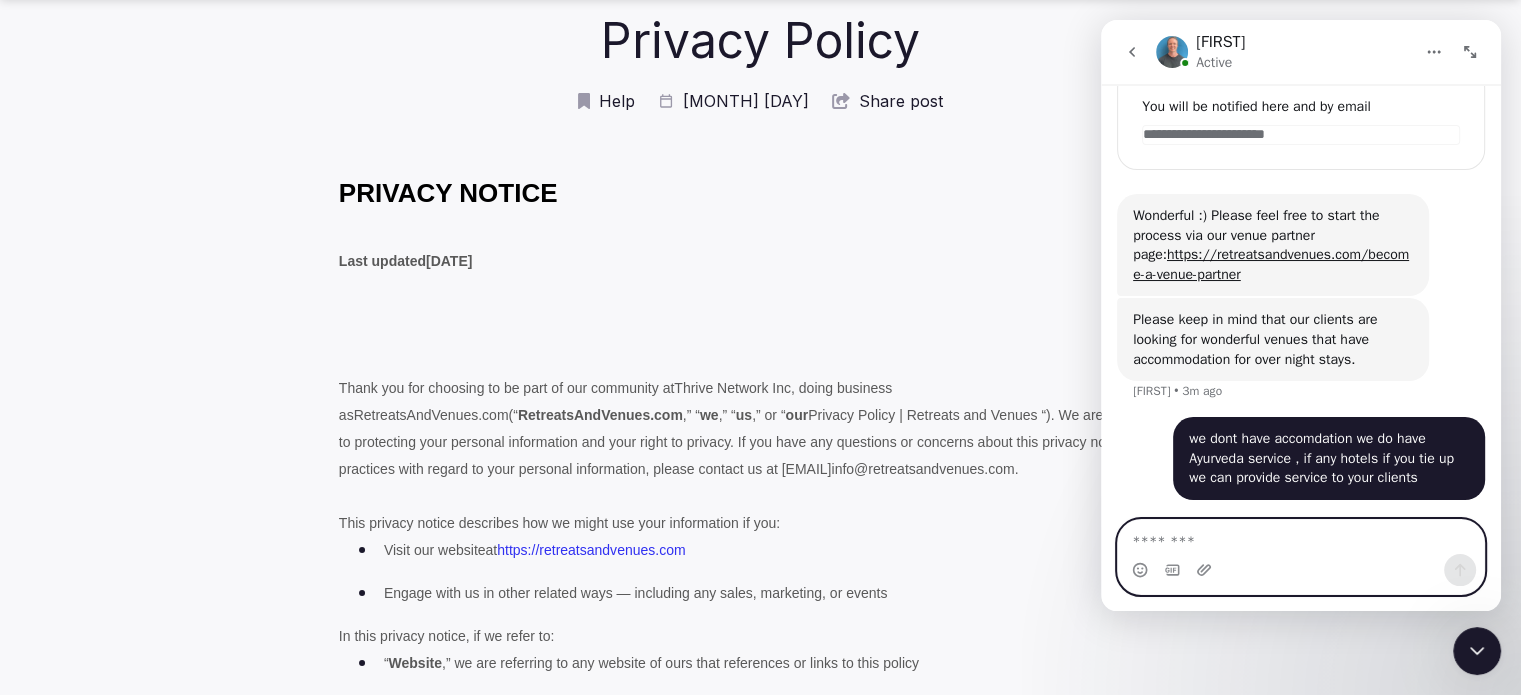 scroll, scrollTop: 379, scrollLeft: 0, axis: vertical 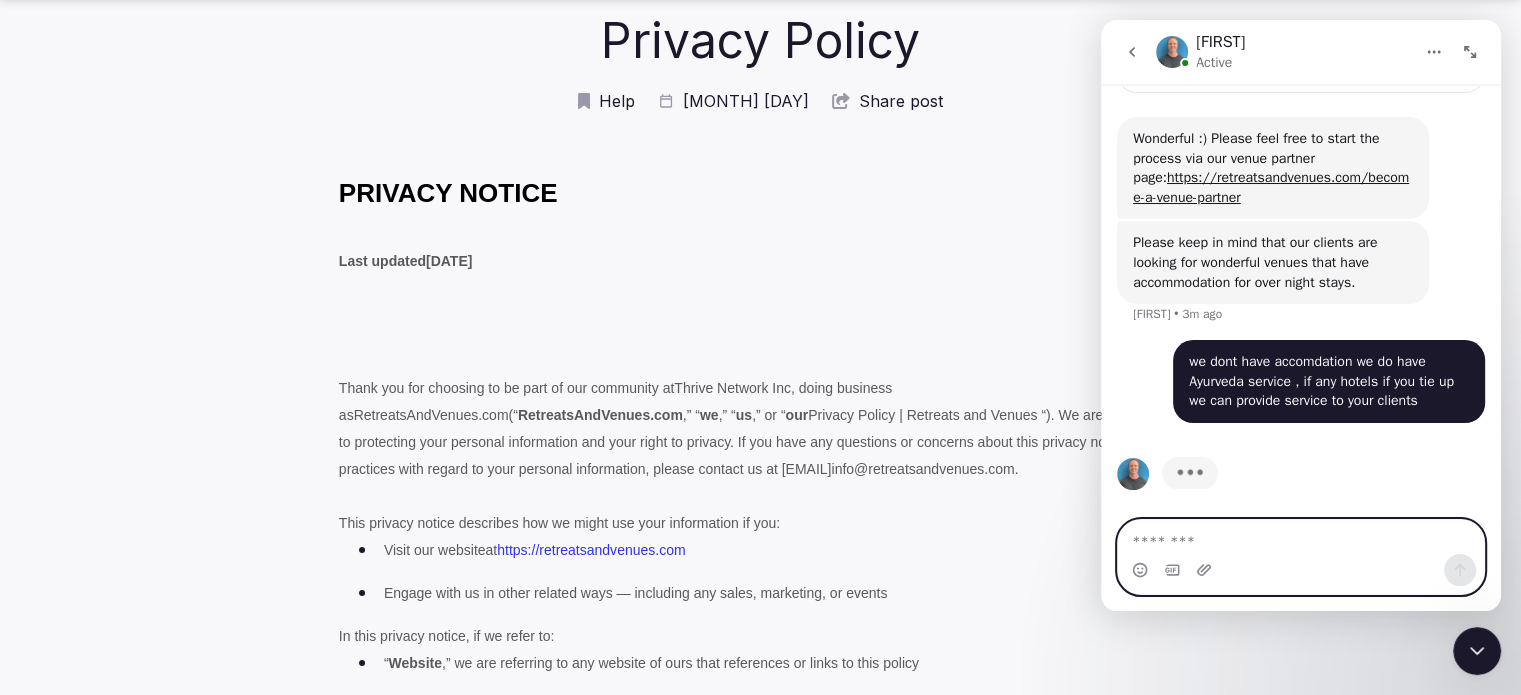 type 